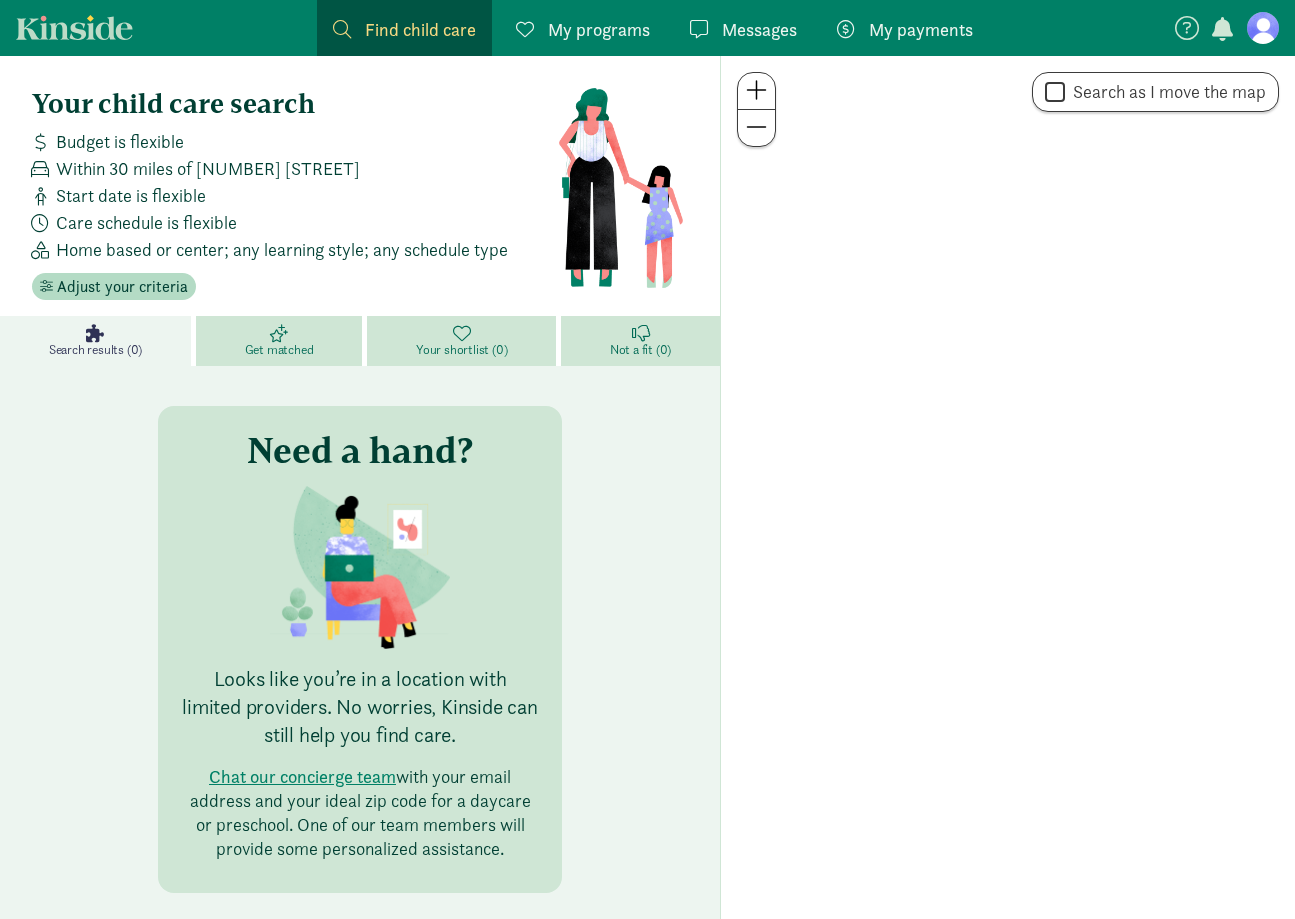 scroll, scrollTop: 0, scrollLeft: 0, axis: both 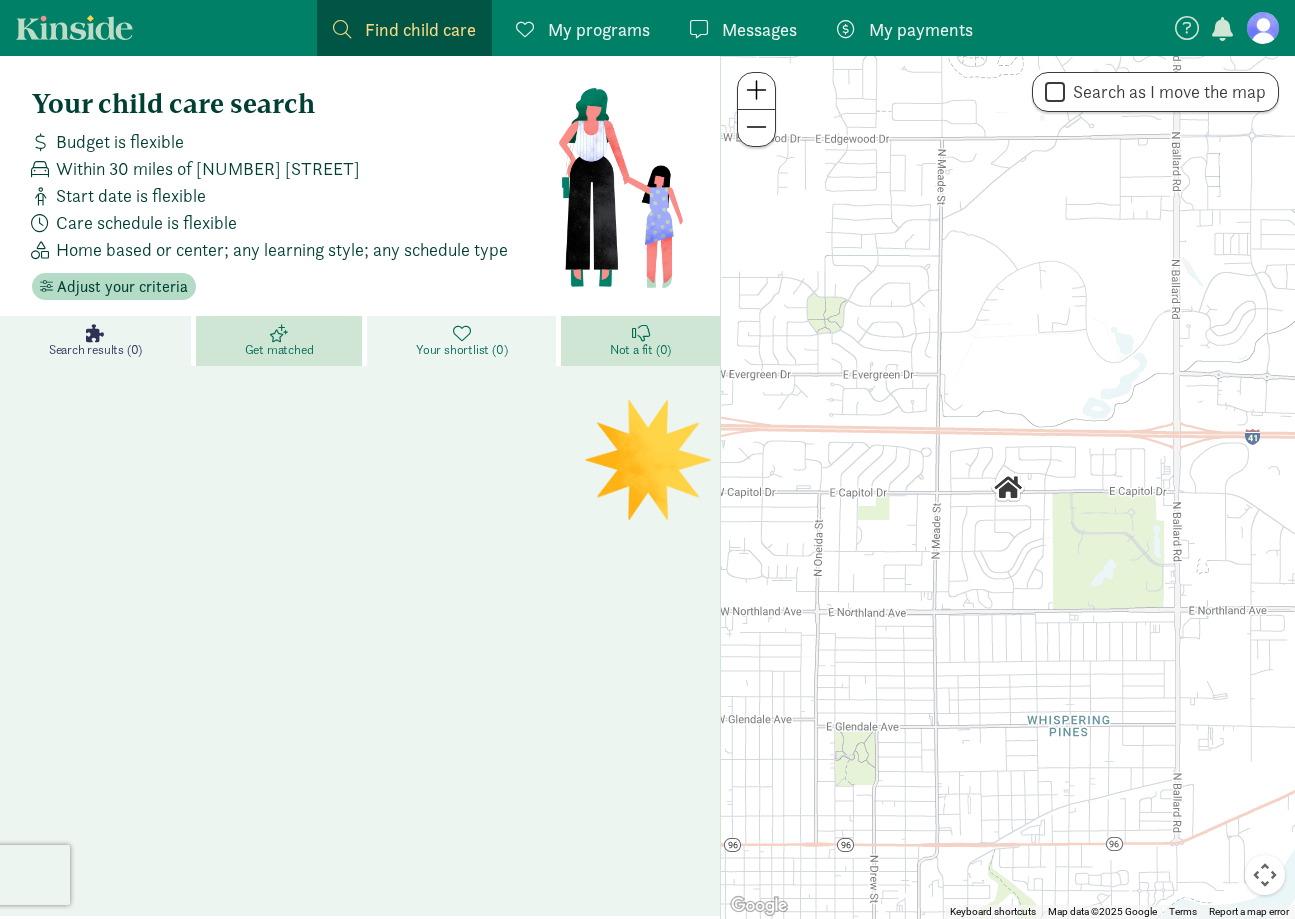 click on "Your shortlist (0)" at bounding box center (464, 341) 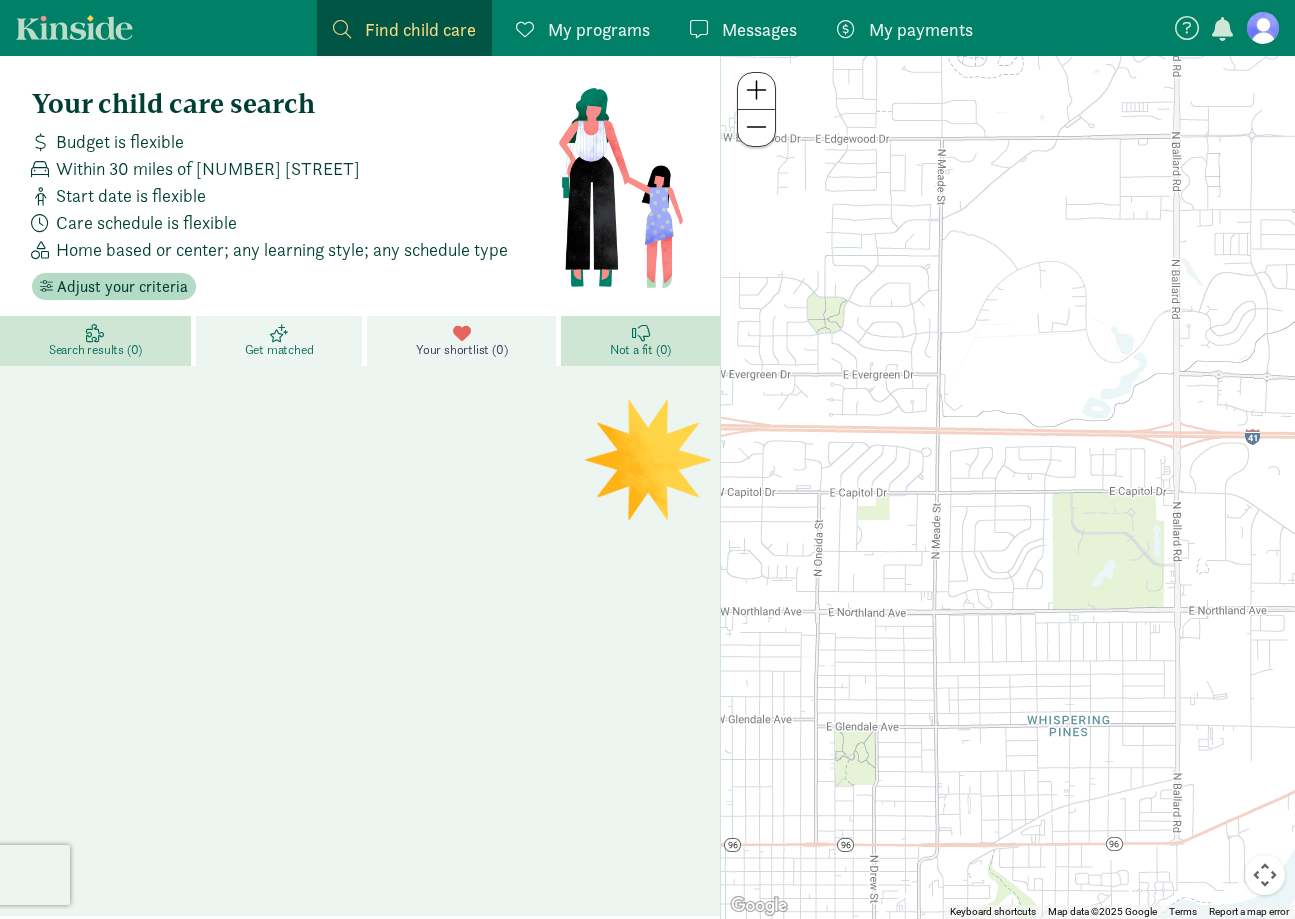 click on "Get matched" at bounding box center [281, 341] 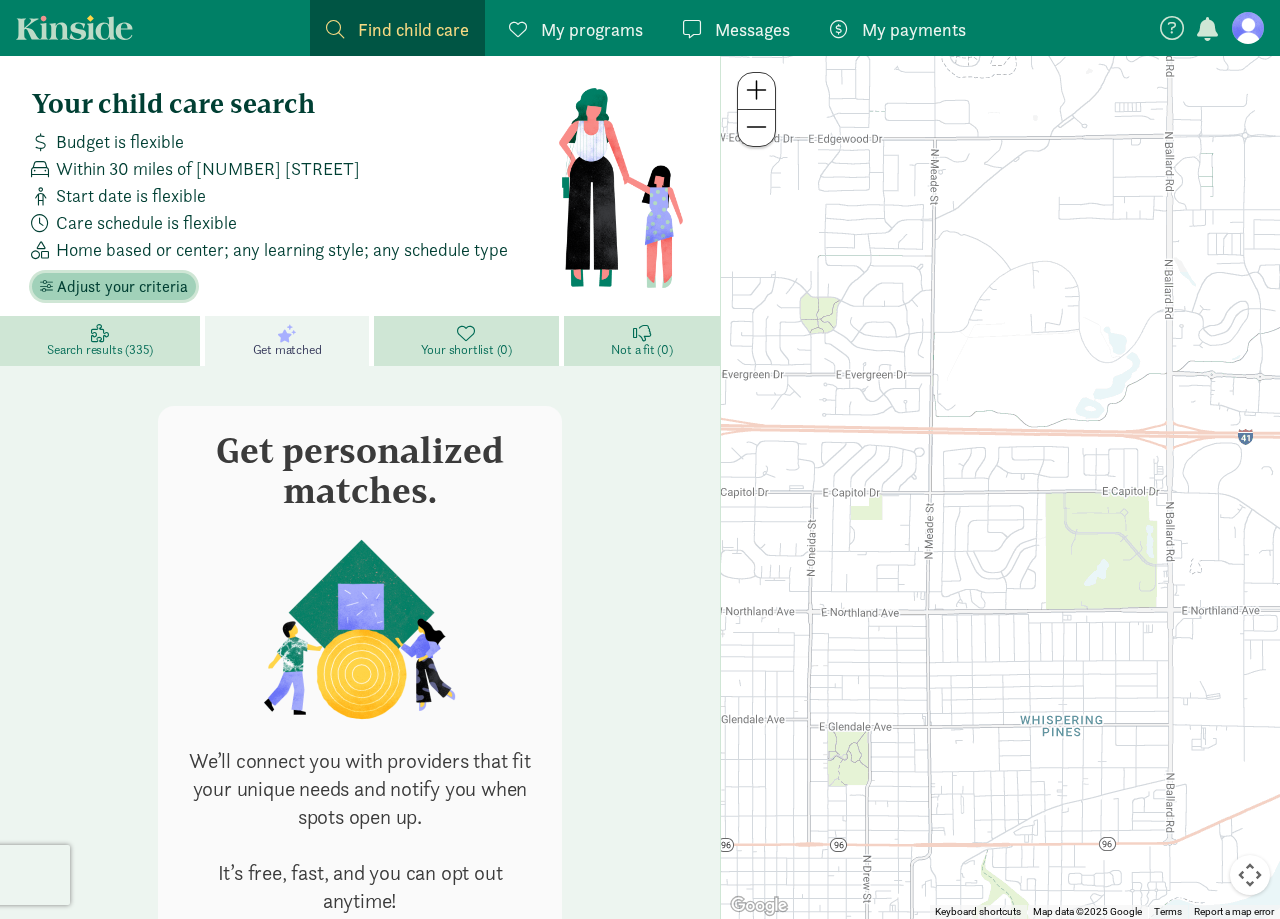 click on "Adjust your criteria" at bounding box center (122, 287) 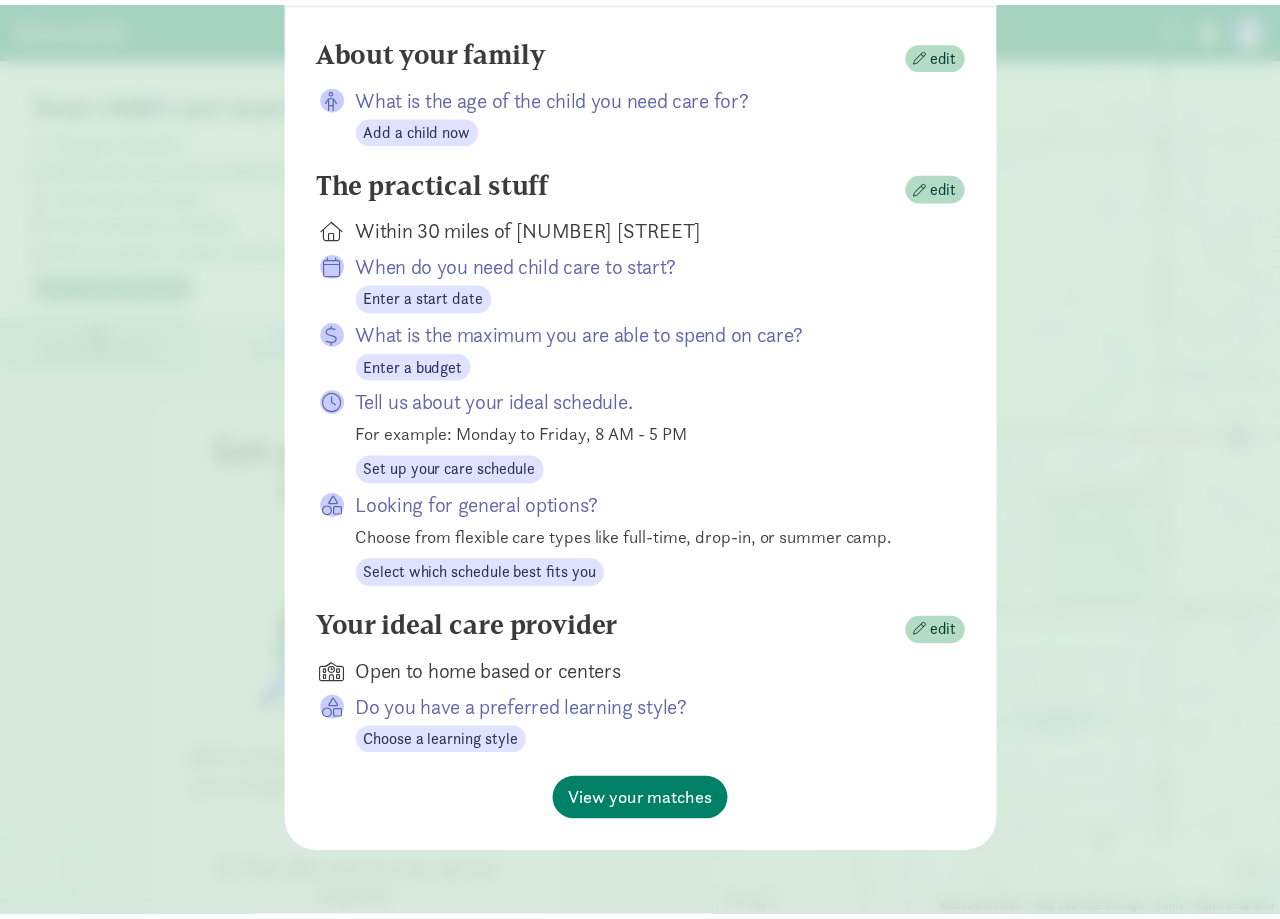 scroll, scrollTop: 0, scrollLeft: 0, axis: both 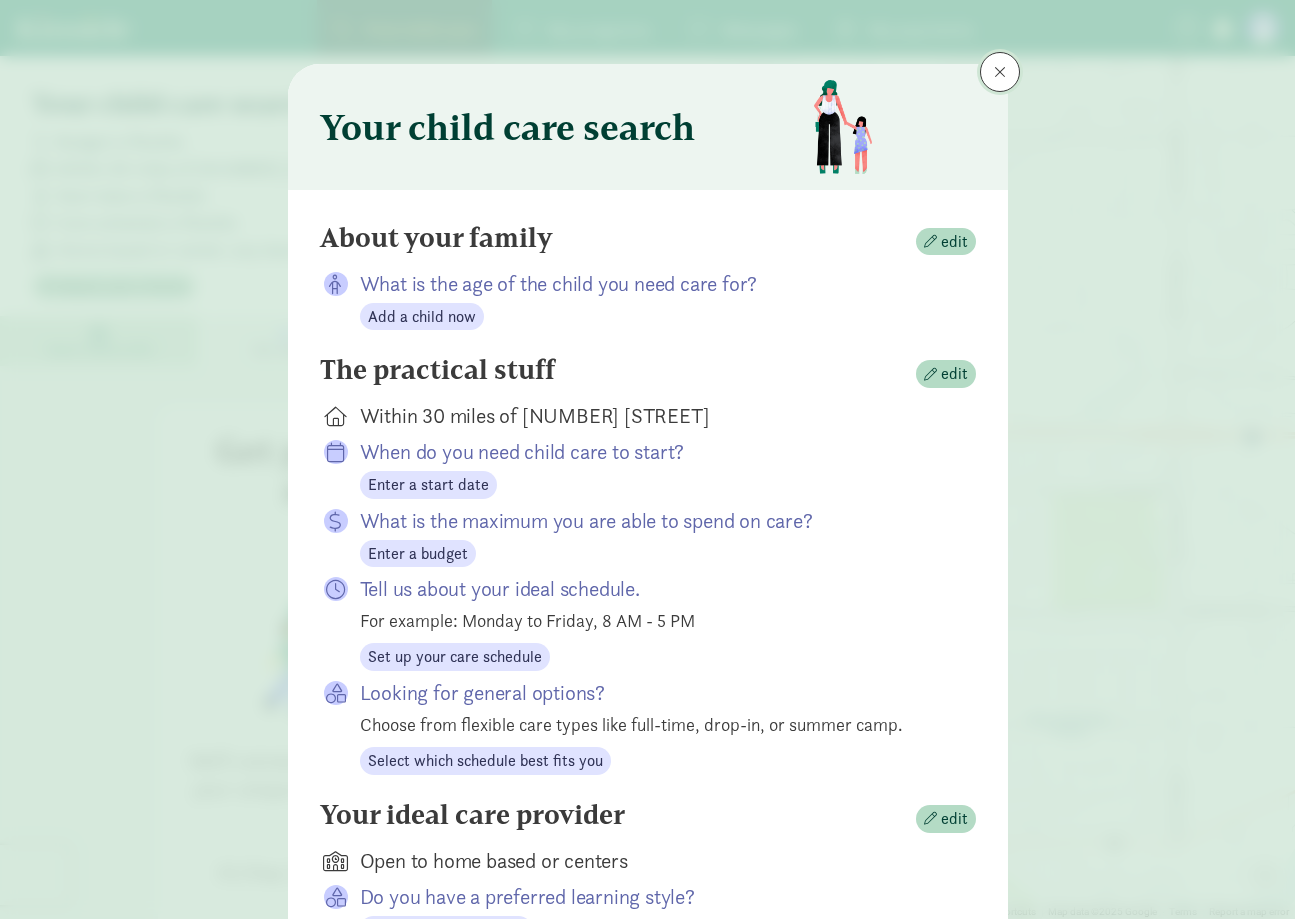 click at bounding box center [1000, 72] 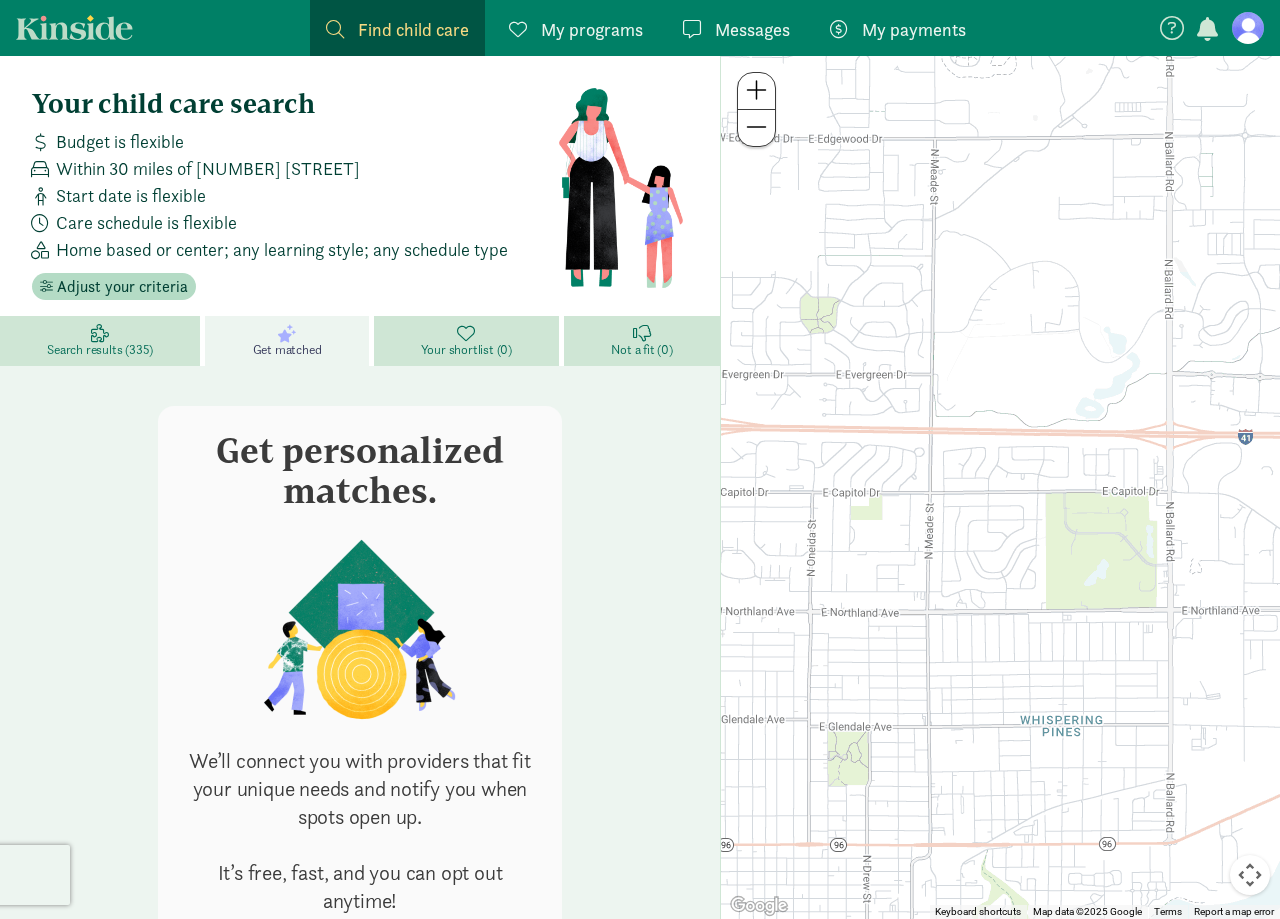 click on "My programs
Programs" 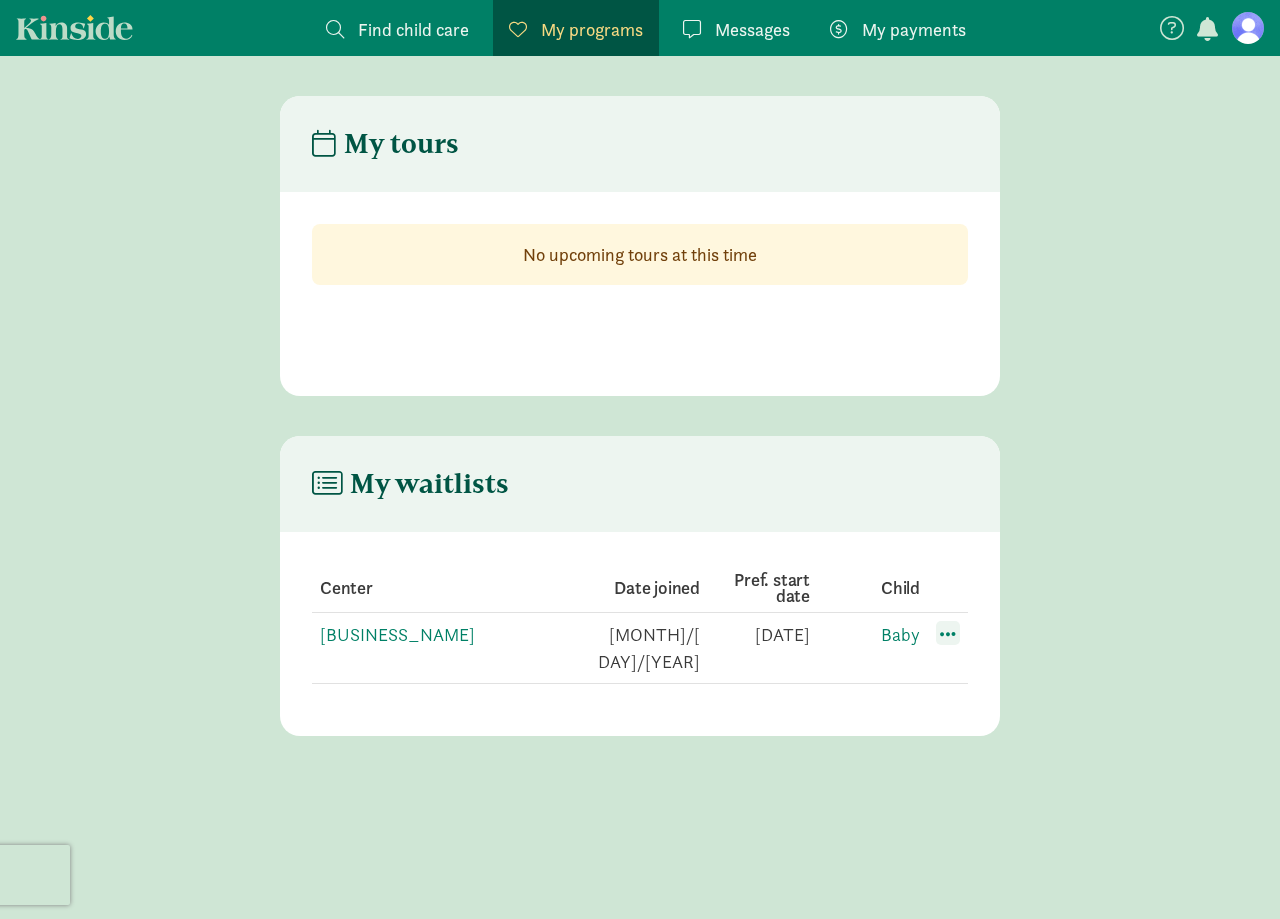 click 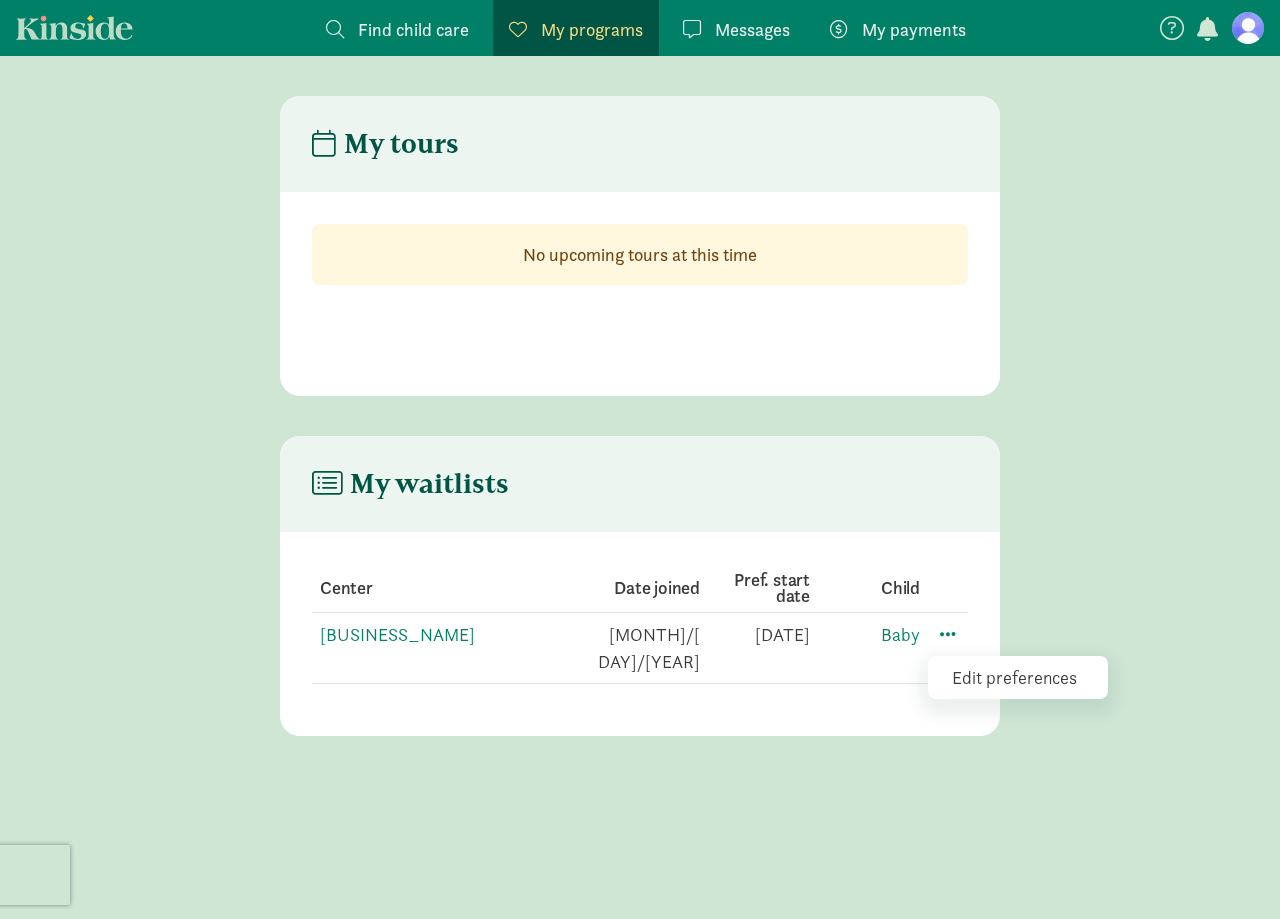 click on "Edit preferences" 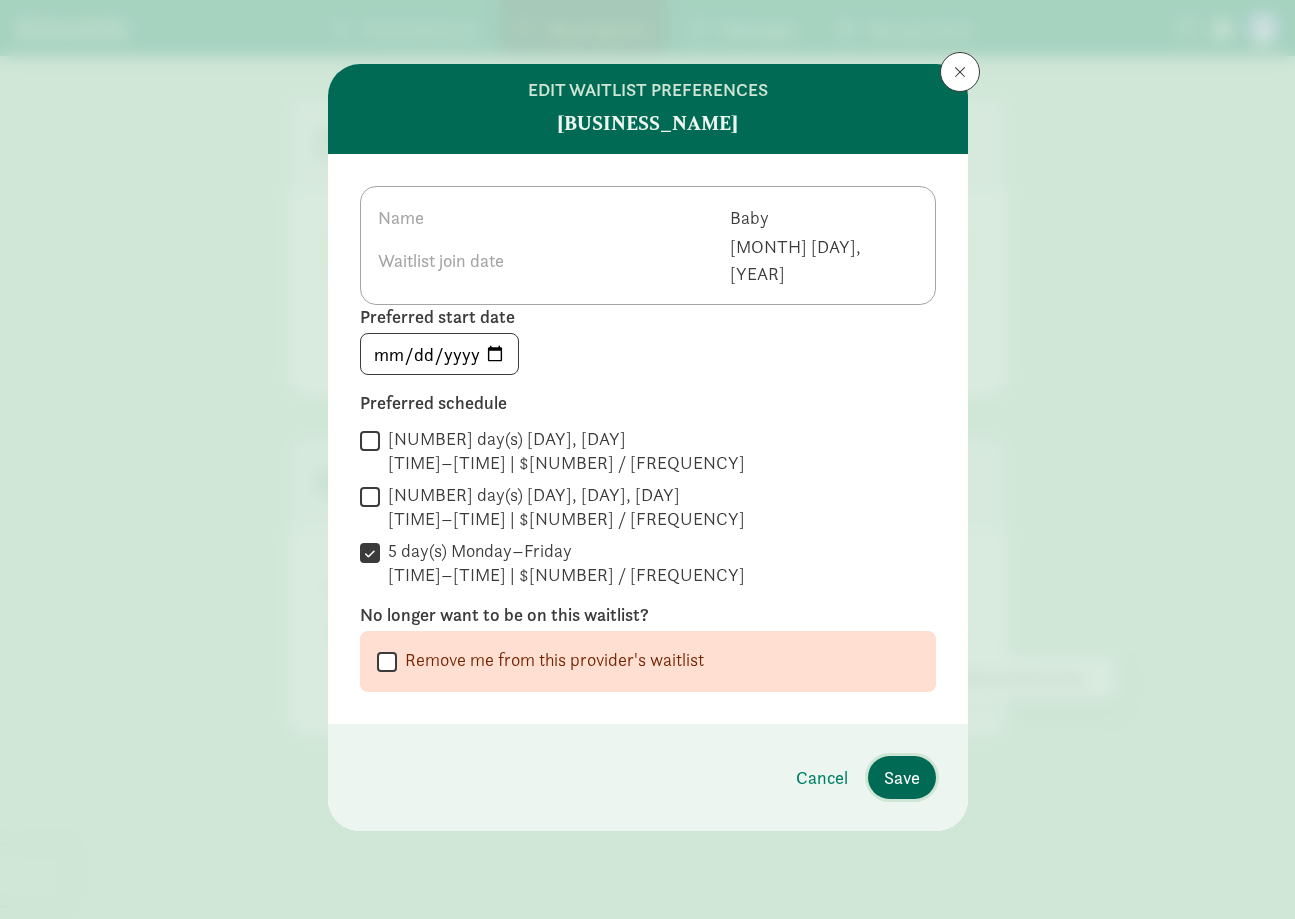 click on "Save" at bounding box center [902, 777] 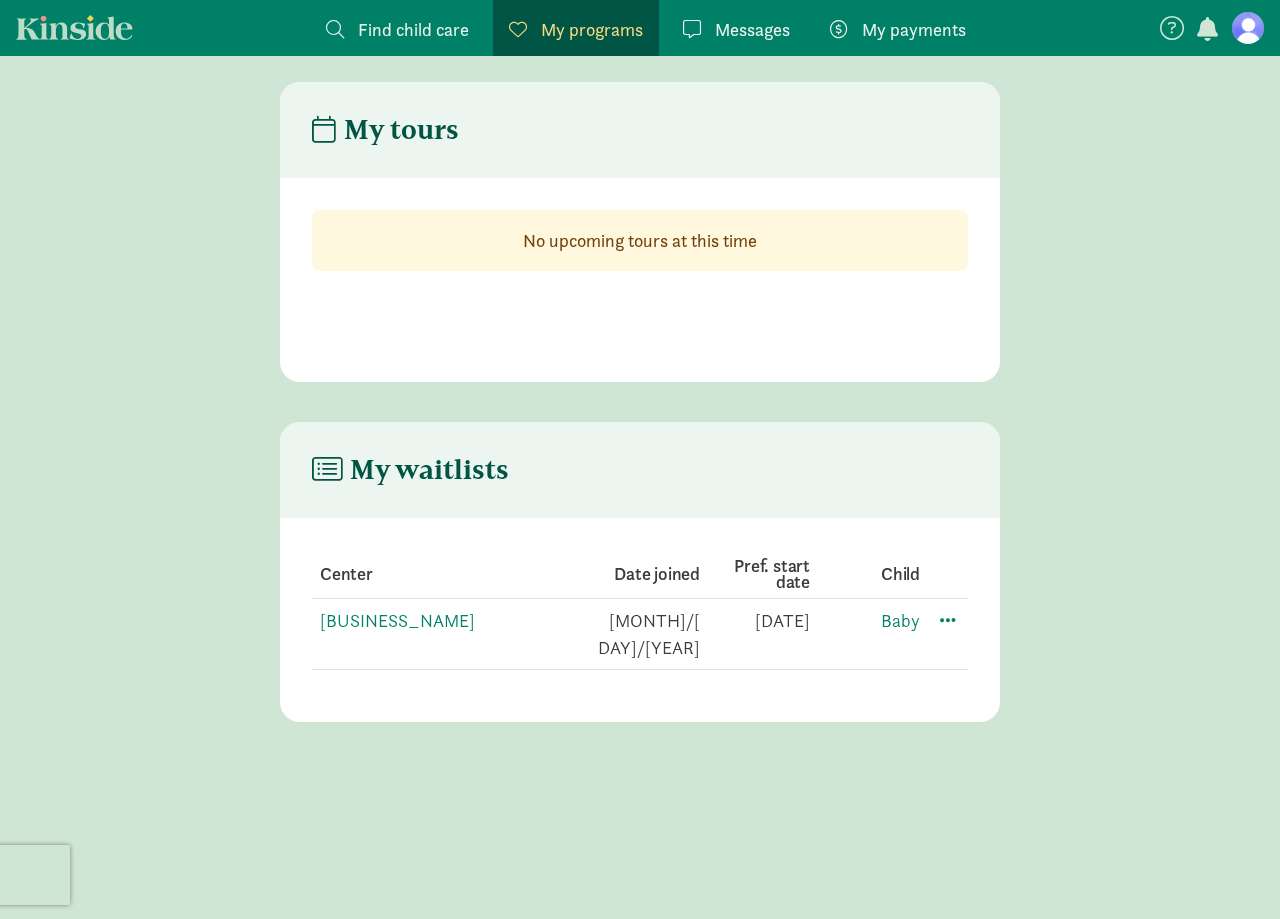 scroll, scrollTop: 0, scrollLeft: 0, axis: both 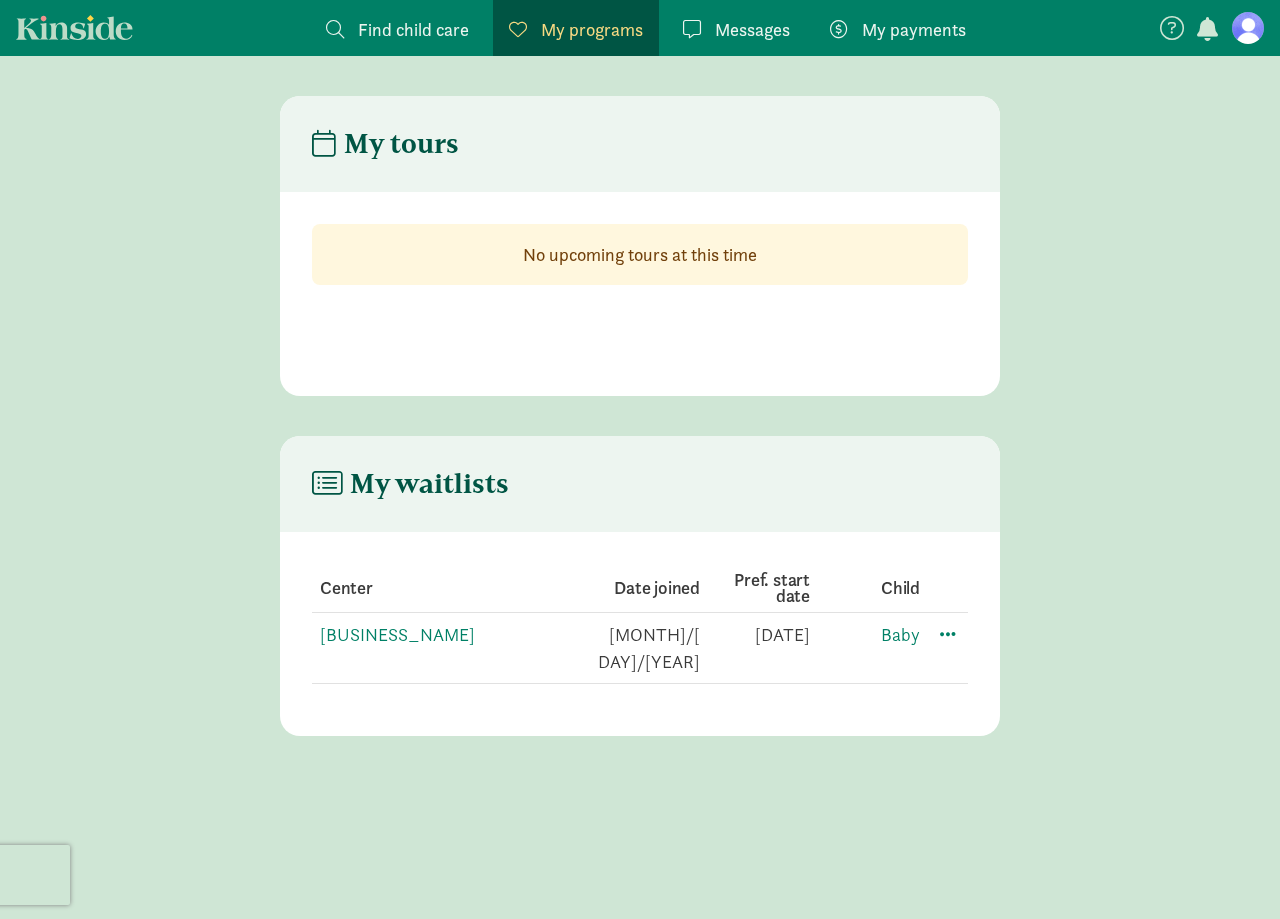 click on "Find child care" at bounding box center [413, 29] 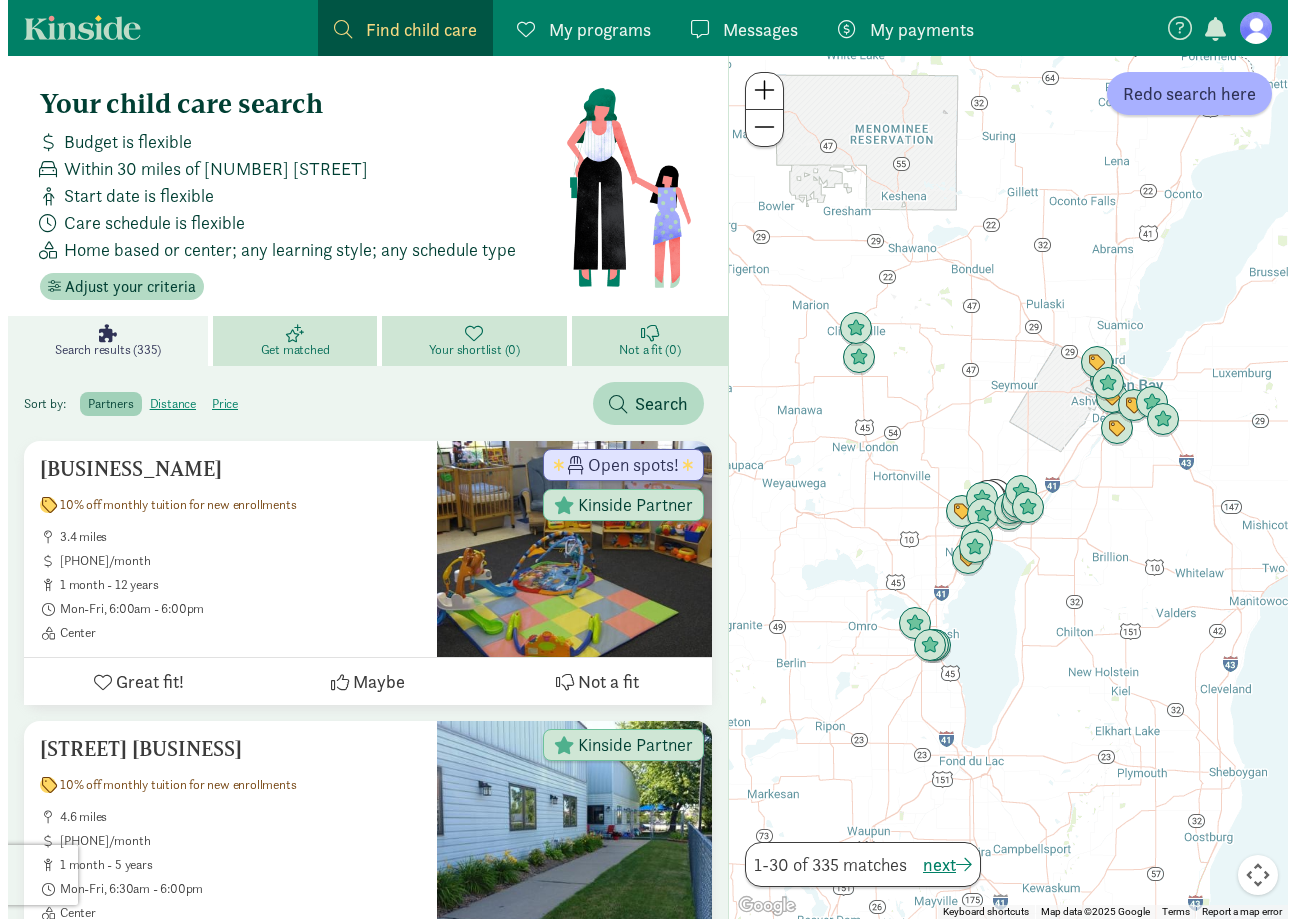 scroll, scrollTop: 100, scrollLeft: 0, axis: vertical 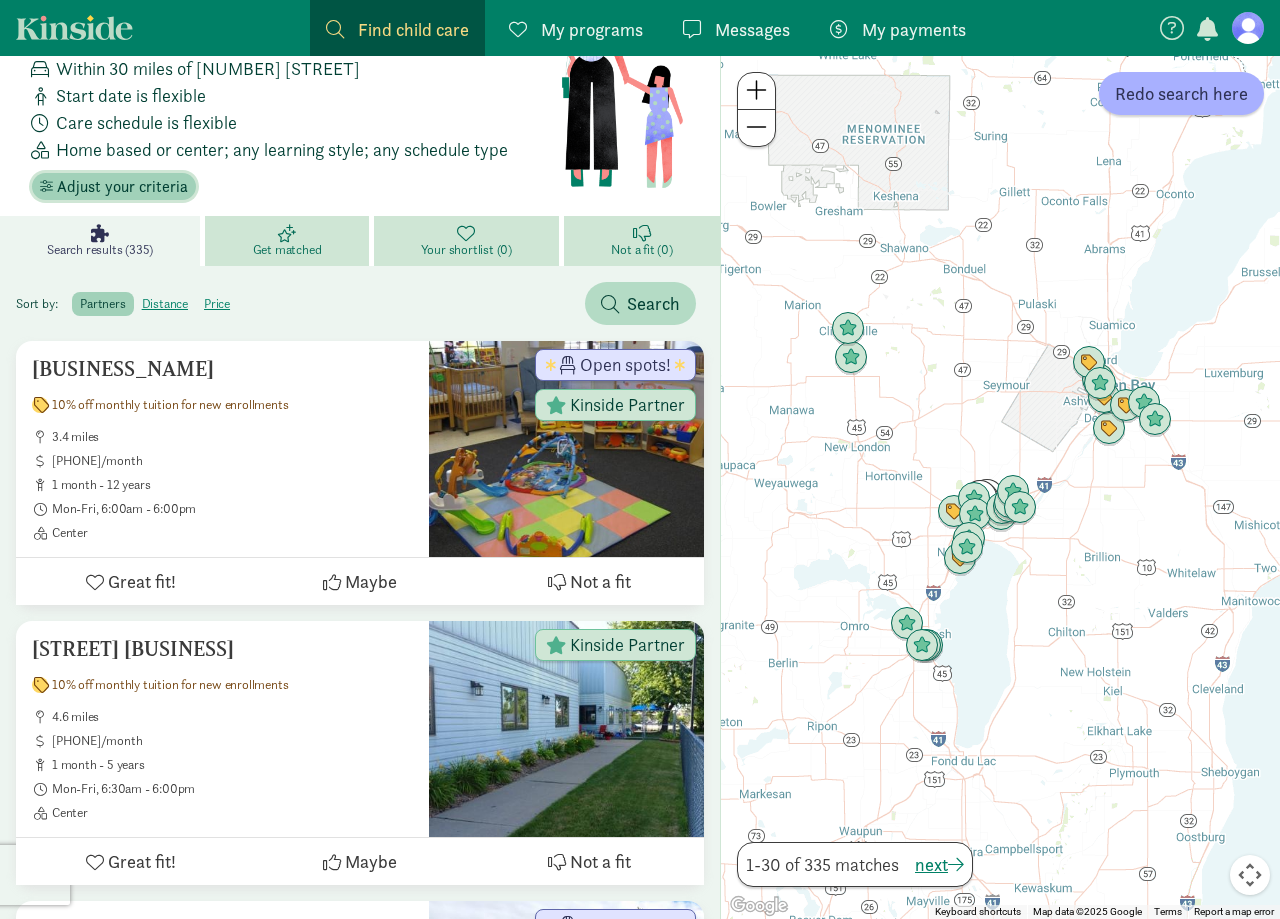click on "Adjust your criteria" at bounding box center [122, 187] 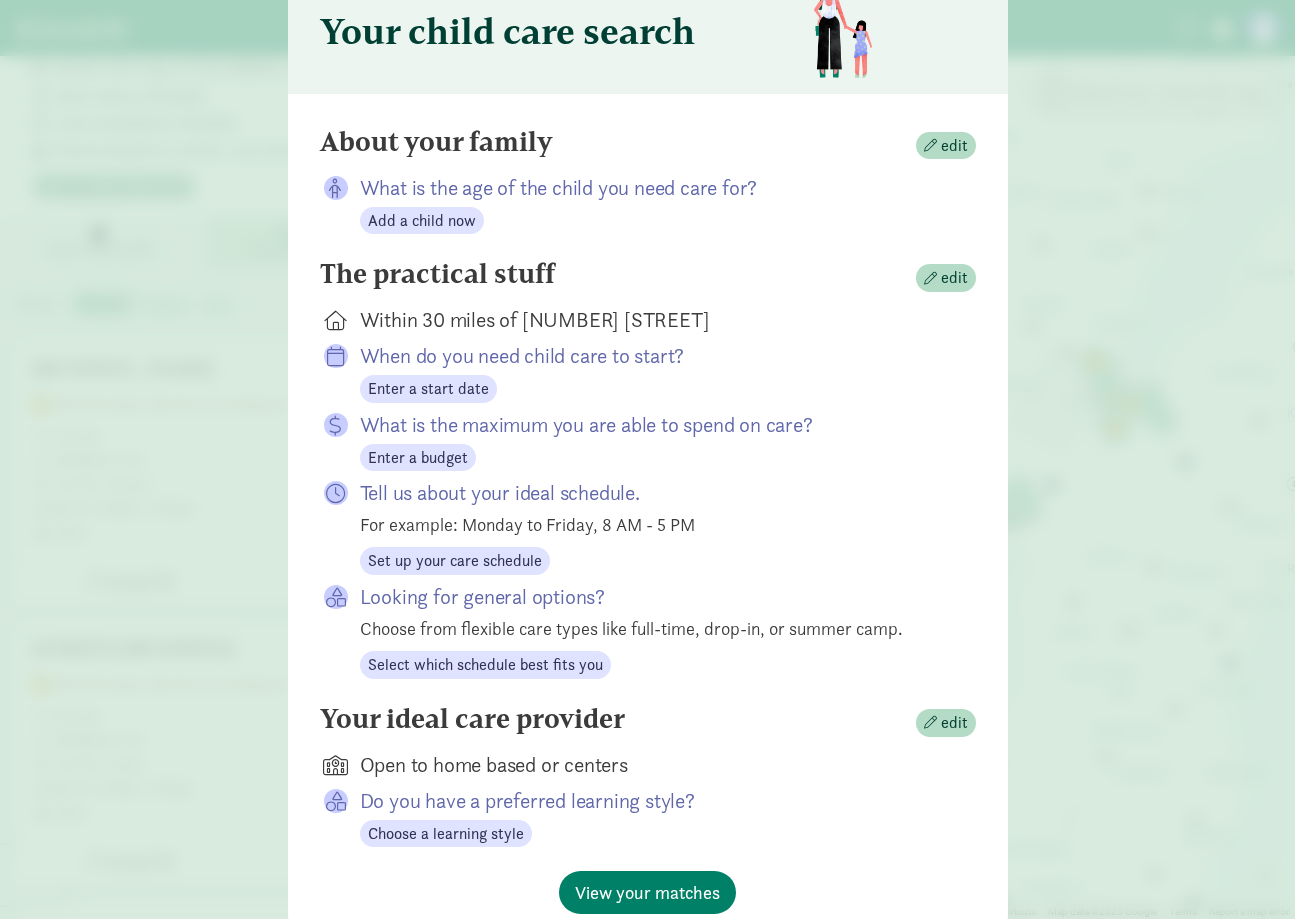scroll, scrollTop: 187, scrollLeft: 0, axis: vertical 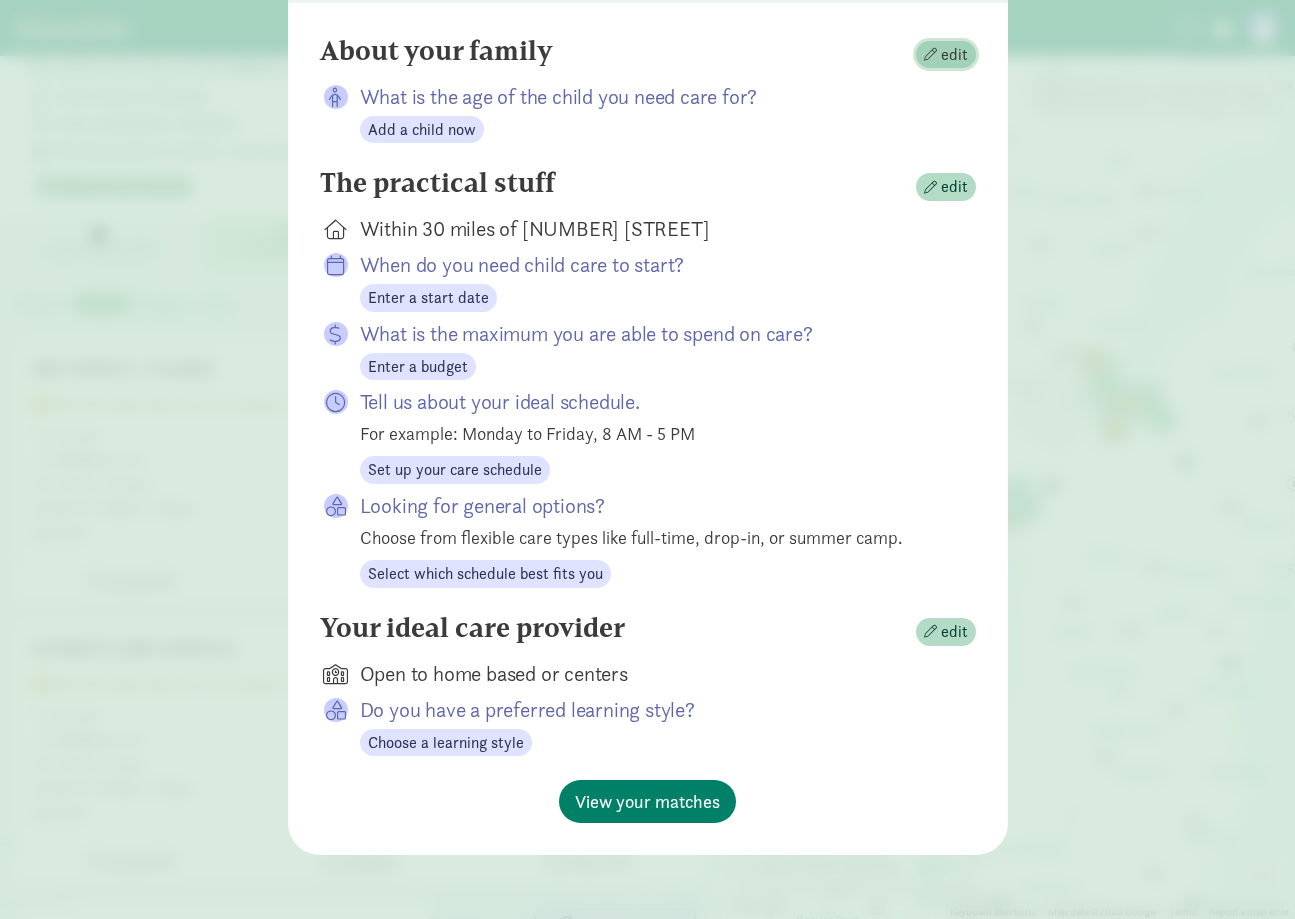 click at bounding box center [930, 54] 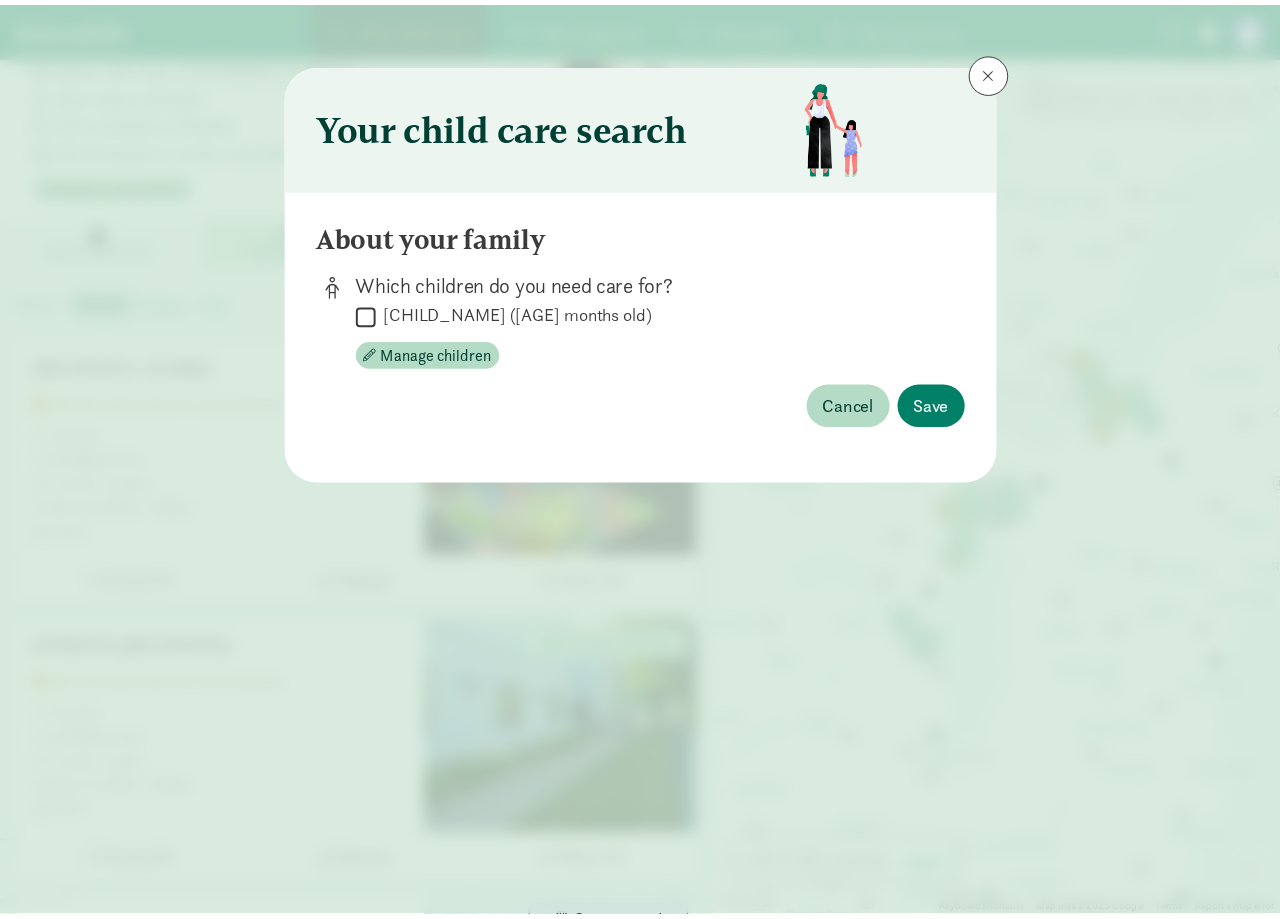scroll, scrollTop: 0, scrollLeft: 0, axis: both 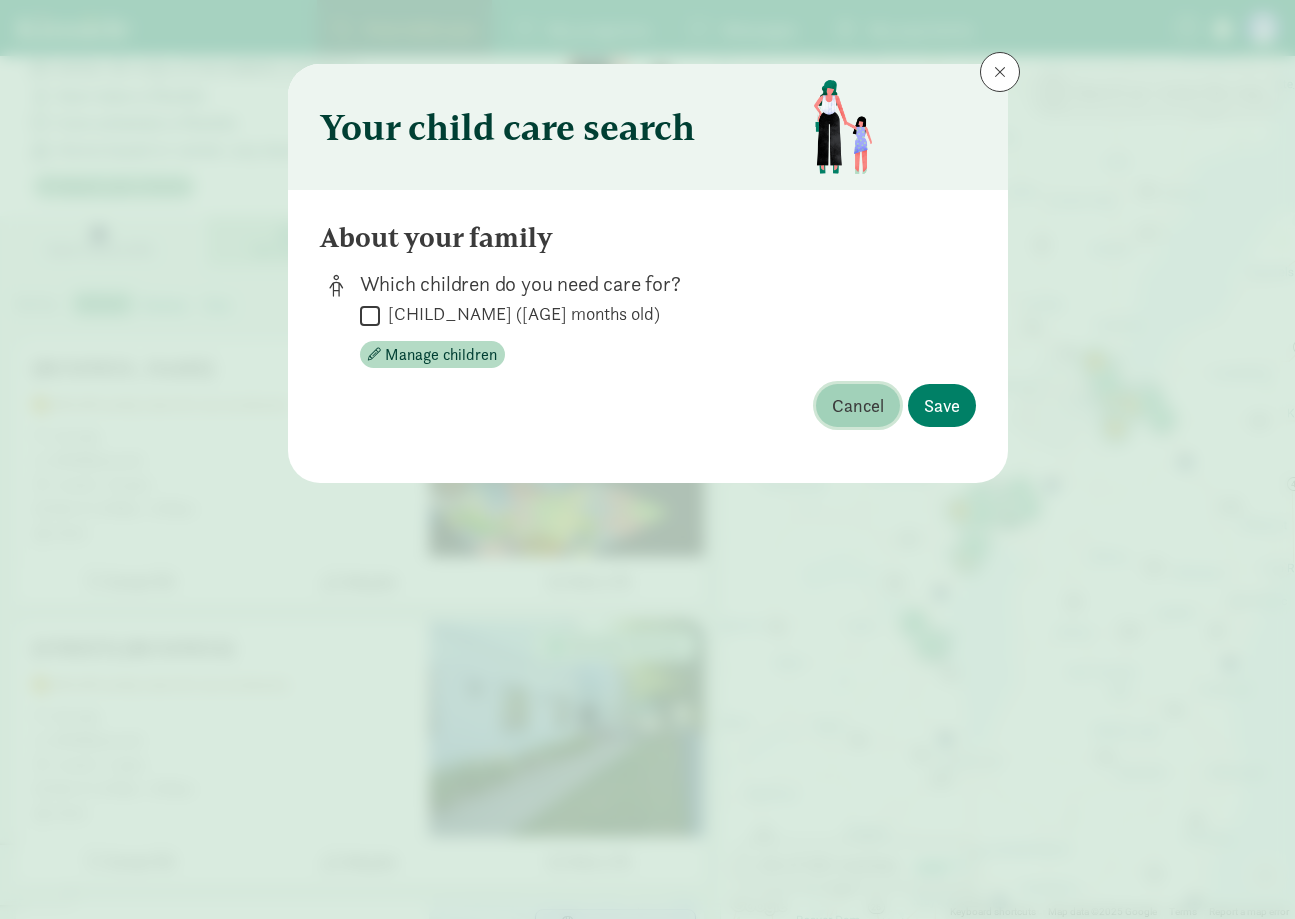 click on "Cancel" at bounding box center (858, 405) 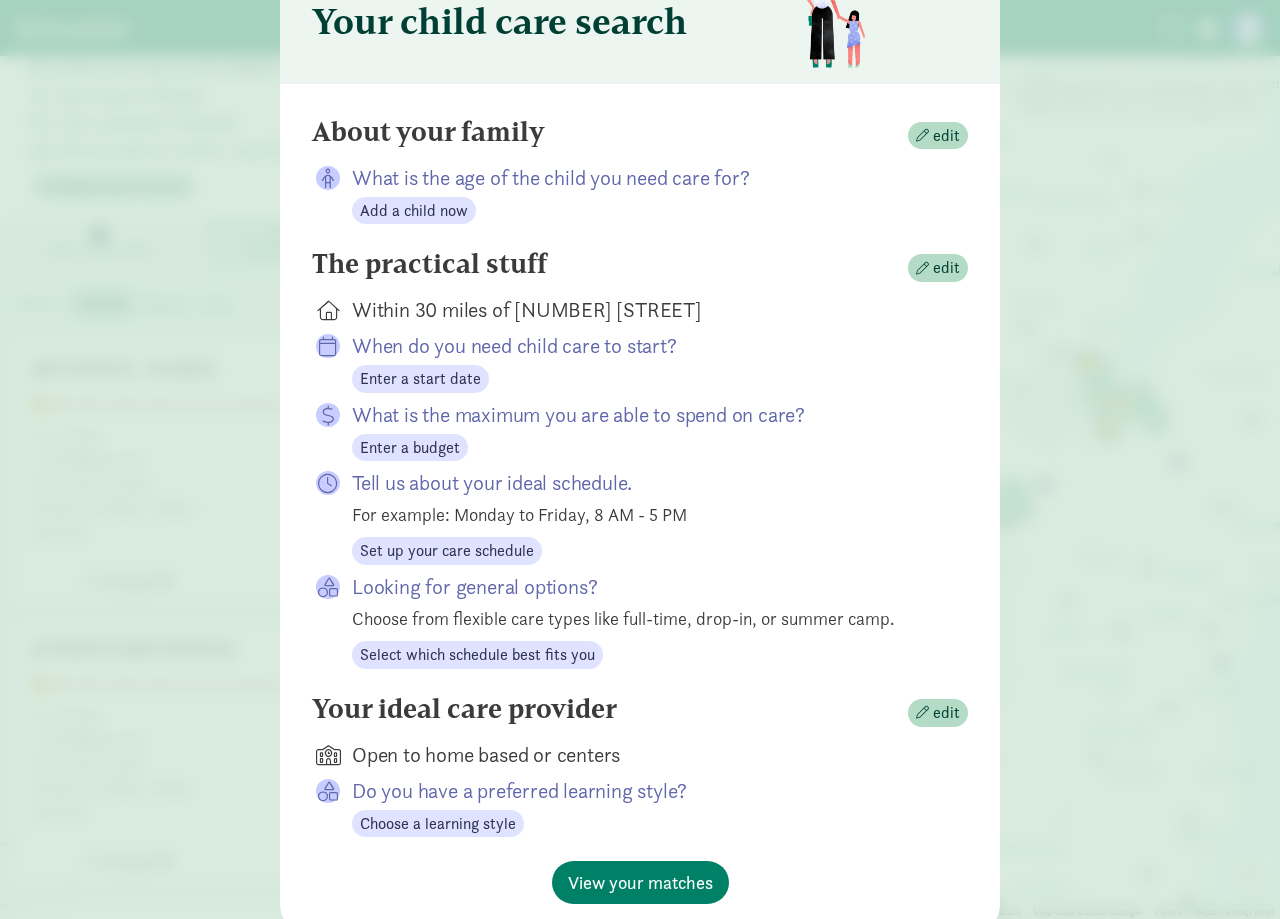 scroll, scrollTop: 187, scrollLeft: 0, axis: vertical 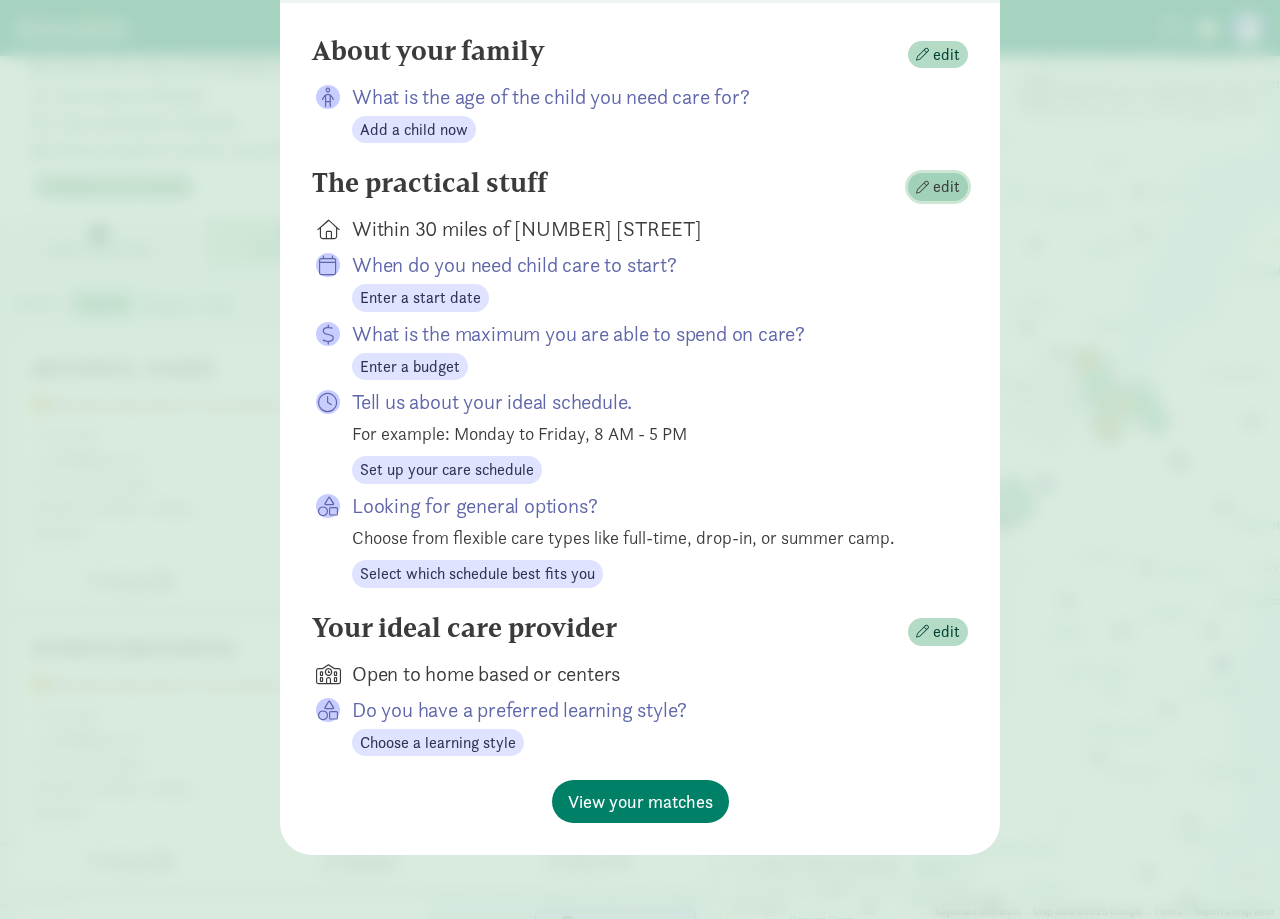 click on "edit" at bounding box center [946, 187] 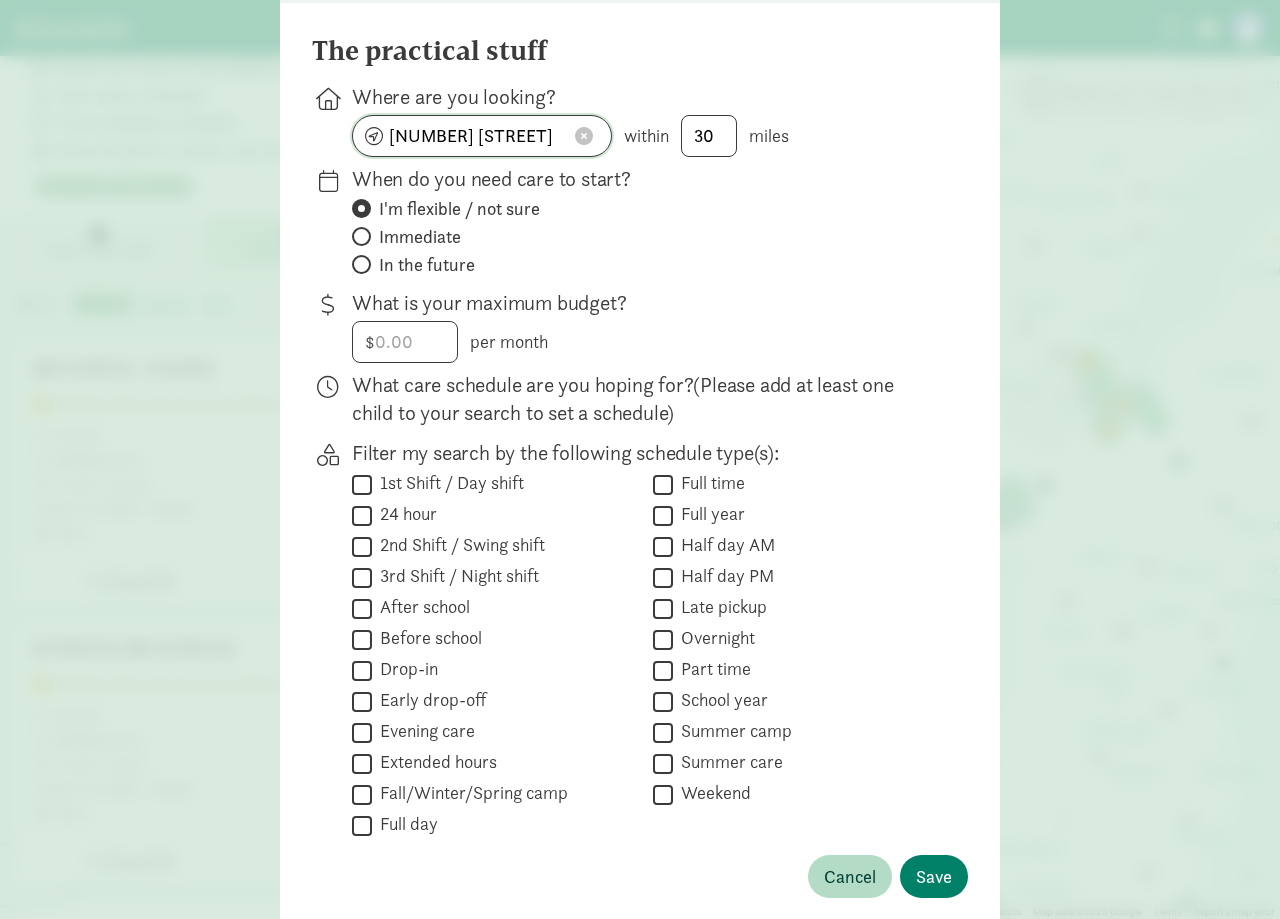 click at bounding box center (584, 136) 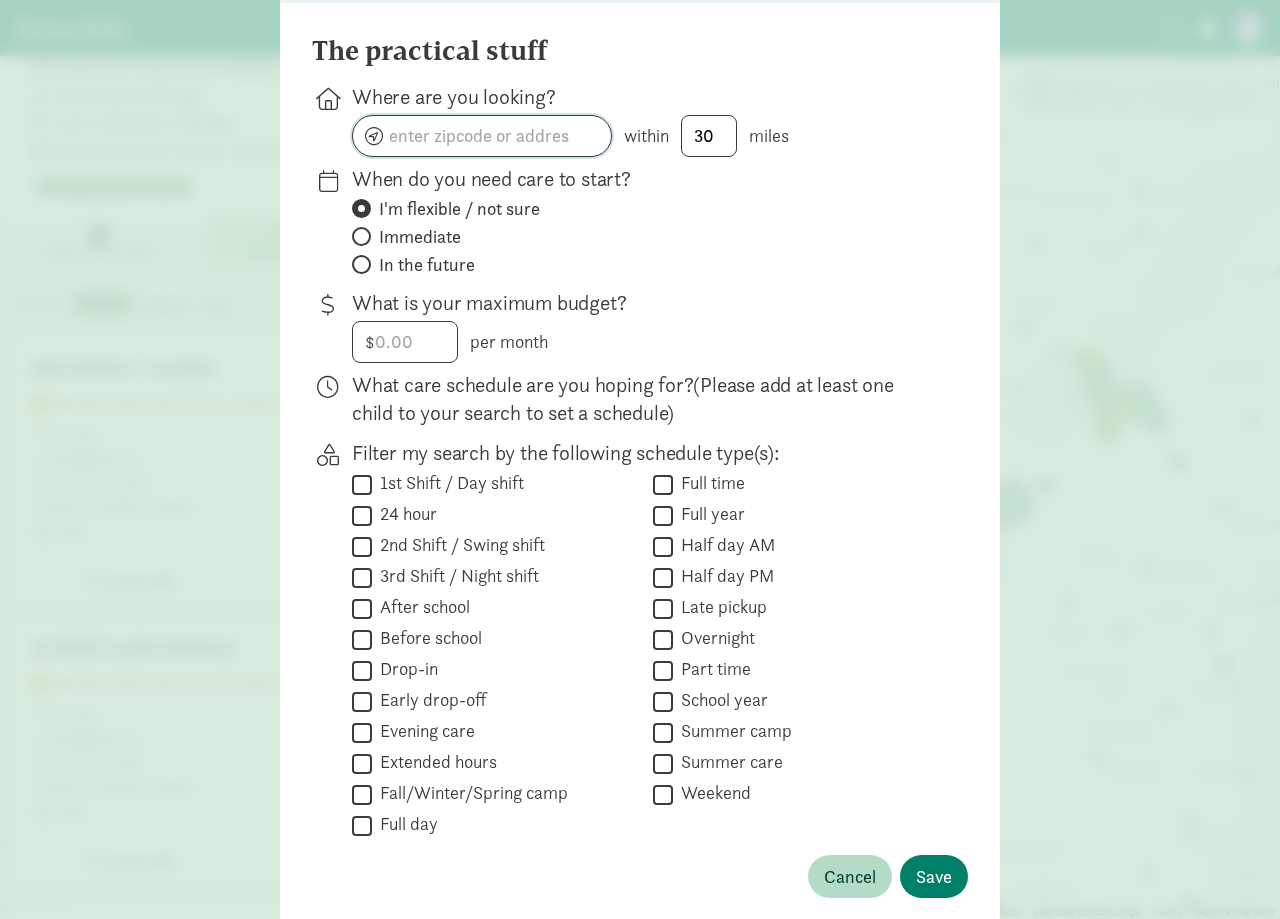 click 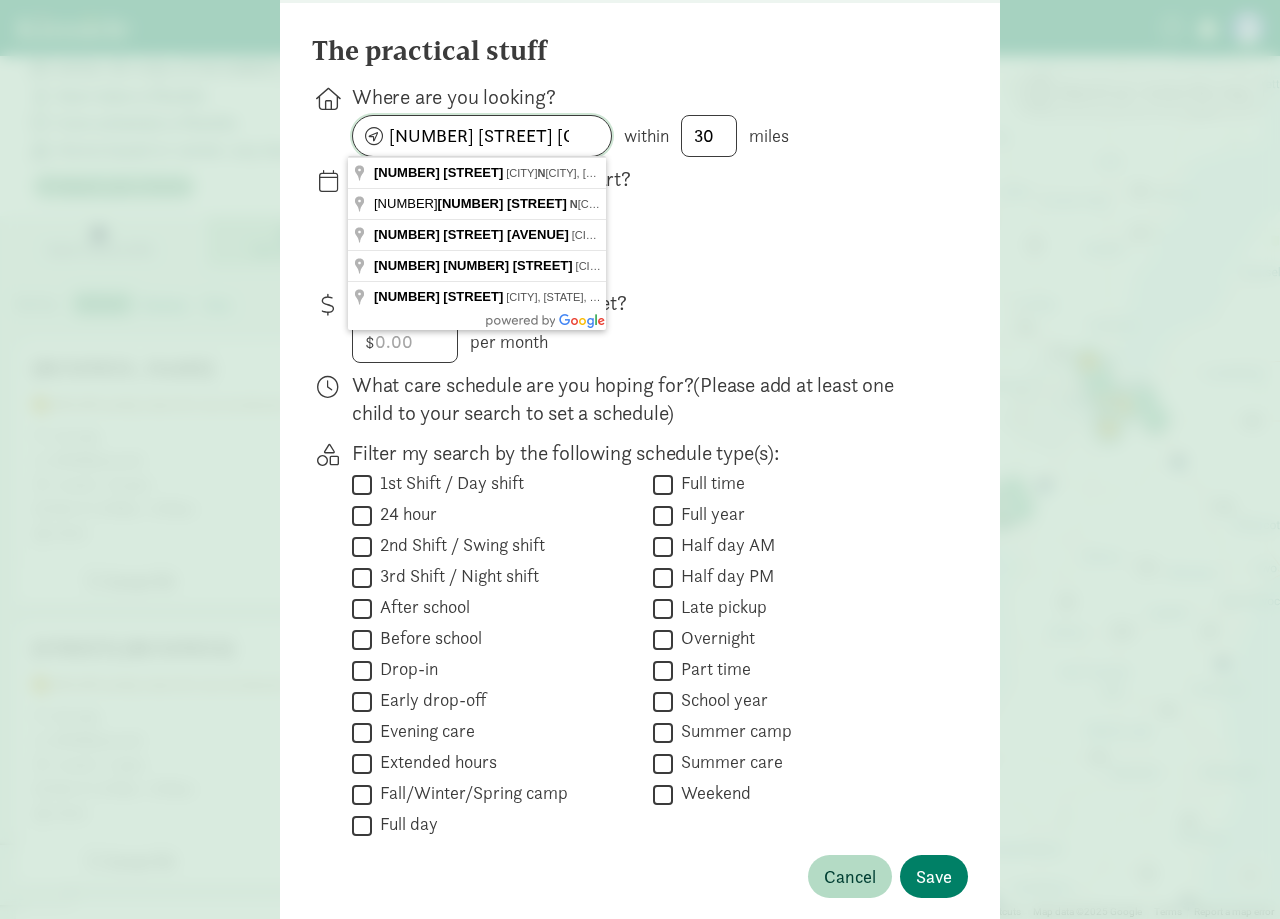 scroll, scrollTop: 0, scrollLeft: 4, axis: horizontal 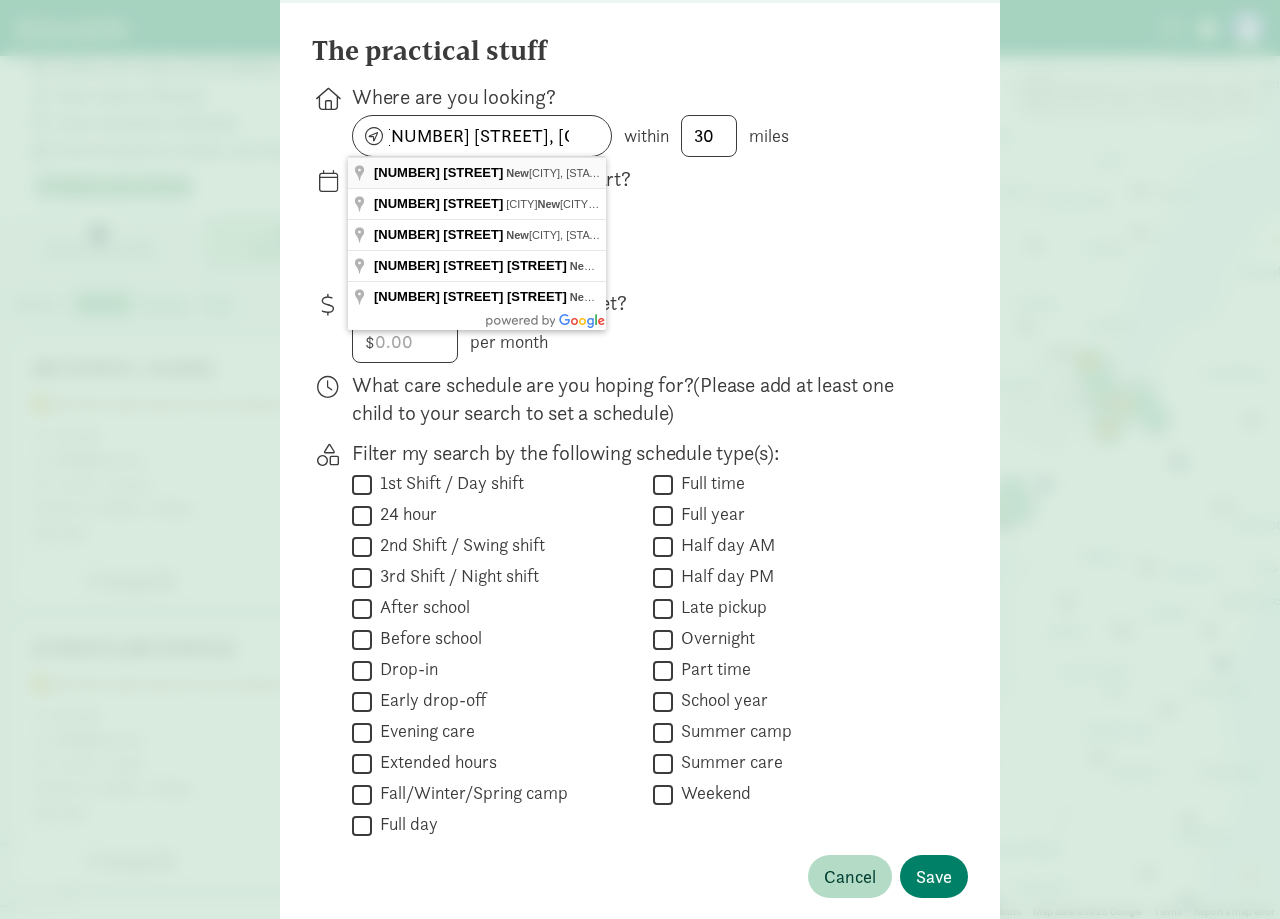 type on "[NUMBER] [STREET], [CITY], [STATE], [COUNTRY]" 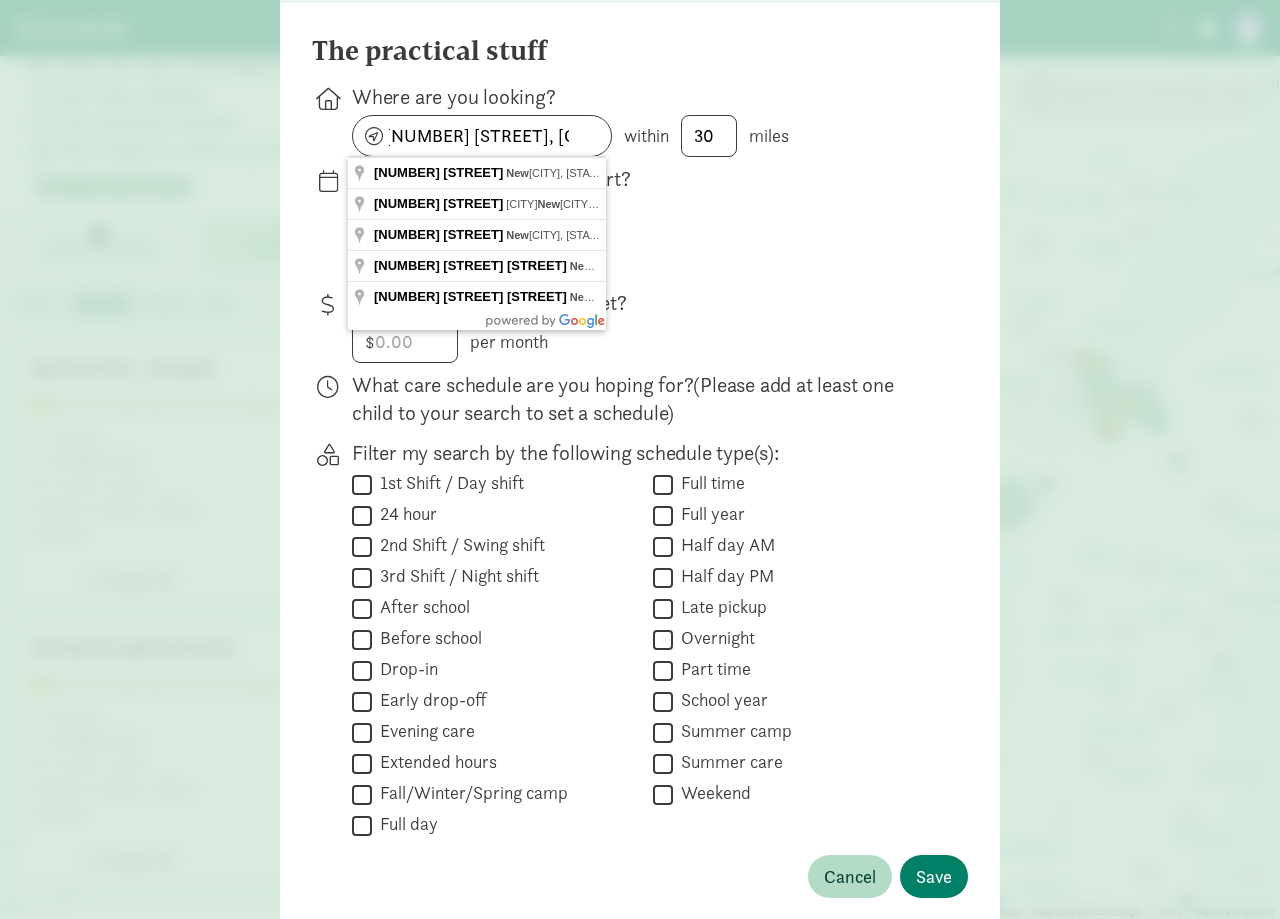 scroll, scrollTop: 0, scrollLeft: 0, axis: both 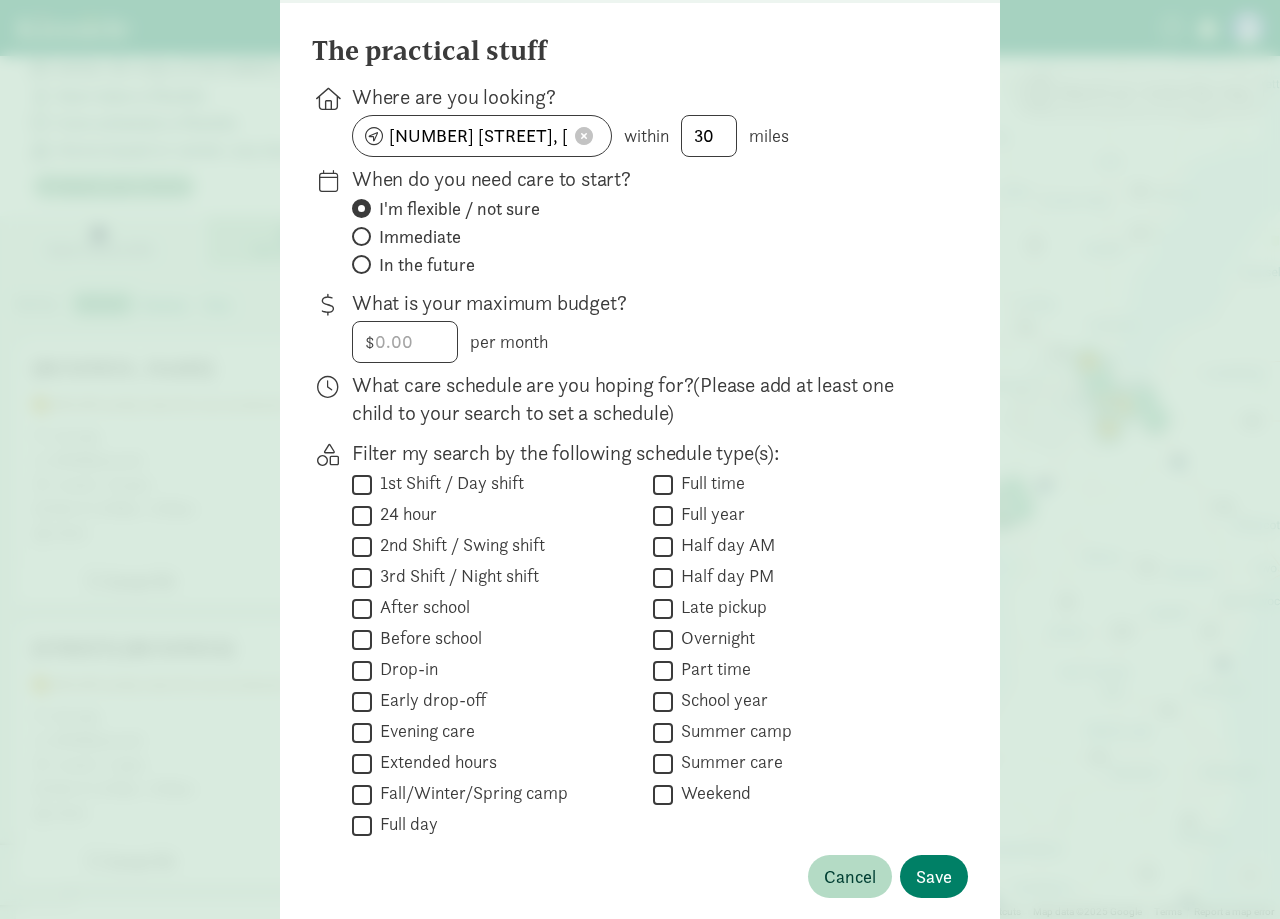 click on "In the future" at bounding box center (427, 265) 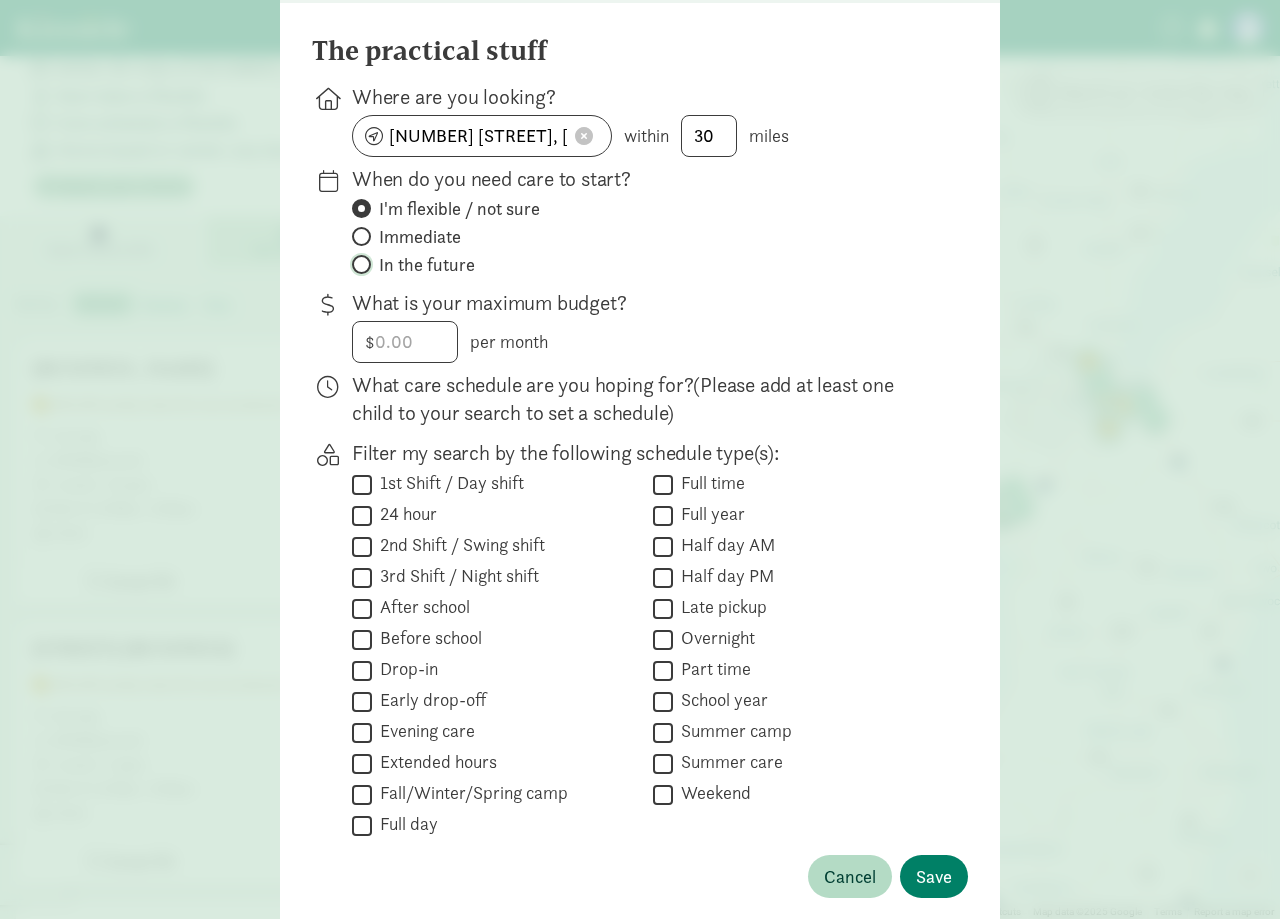 click on "In the future" at bounding box center [358, 264] 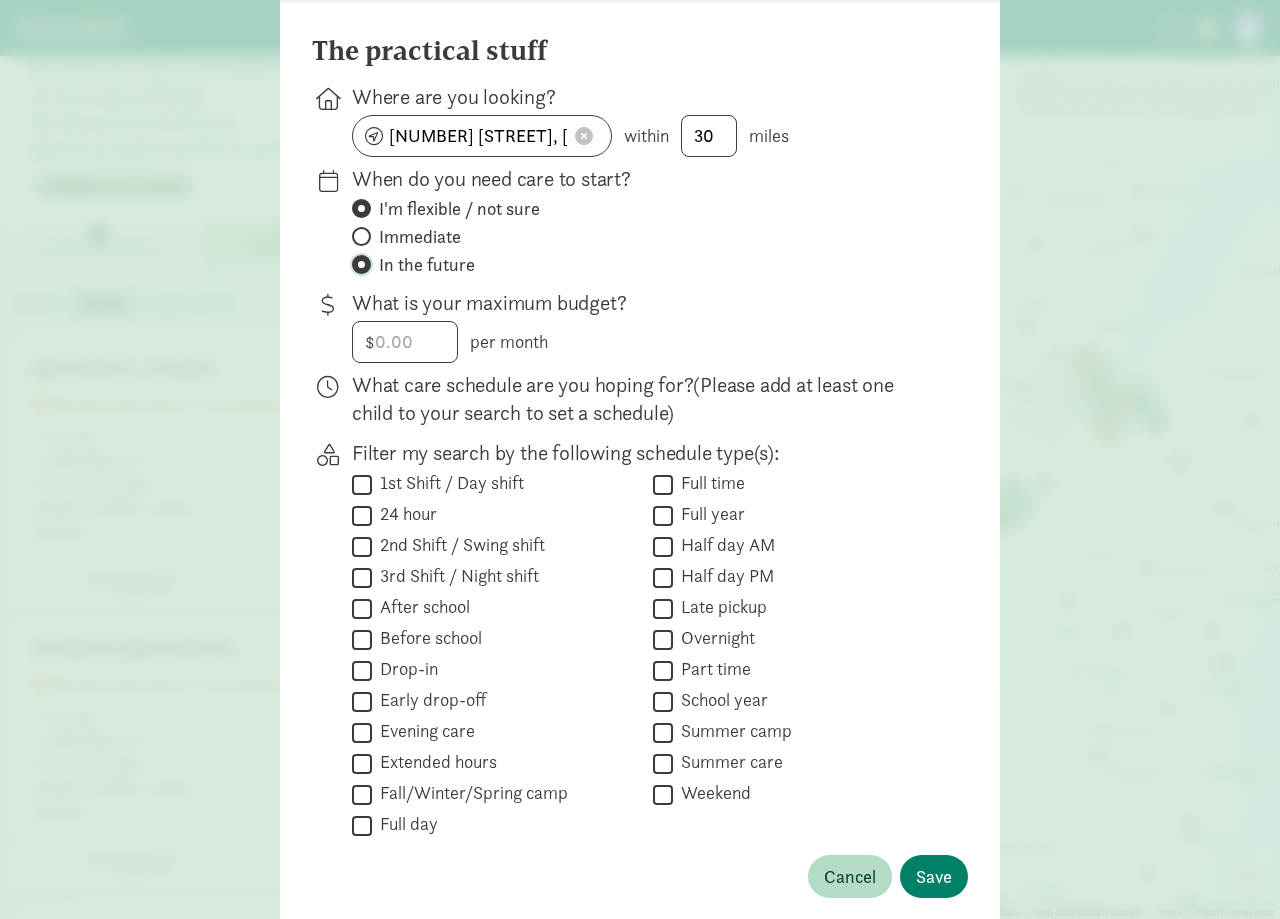 radio on "false" 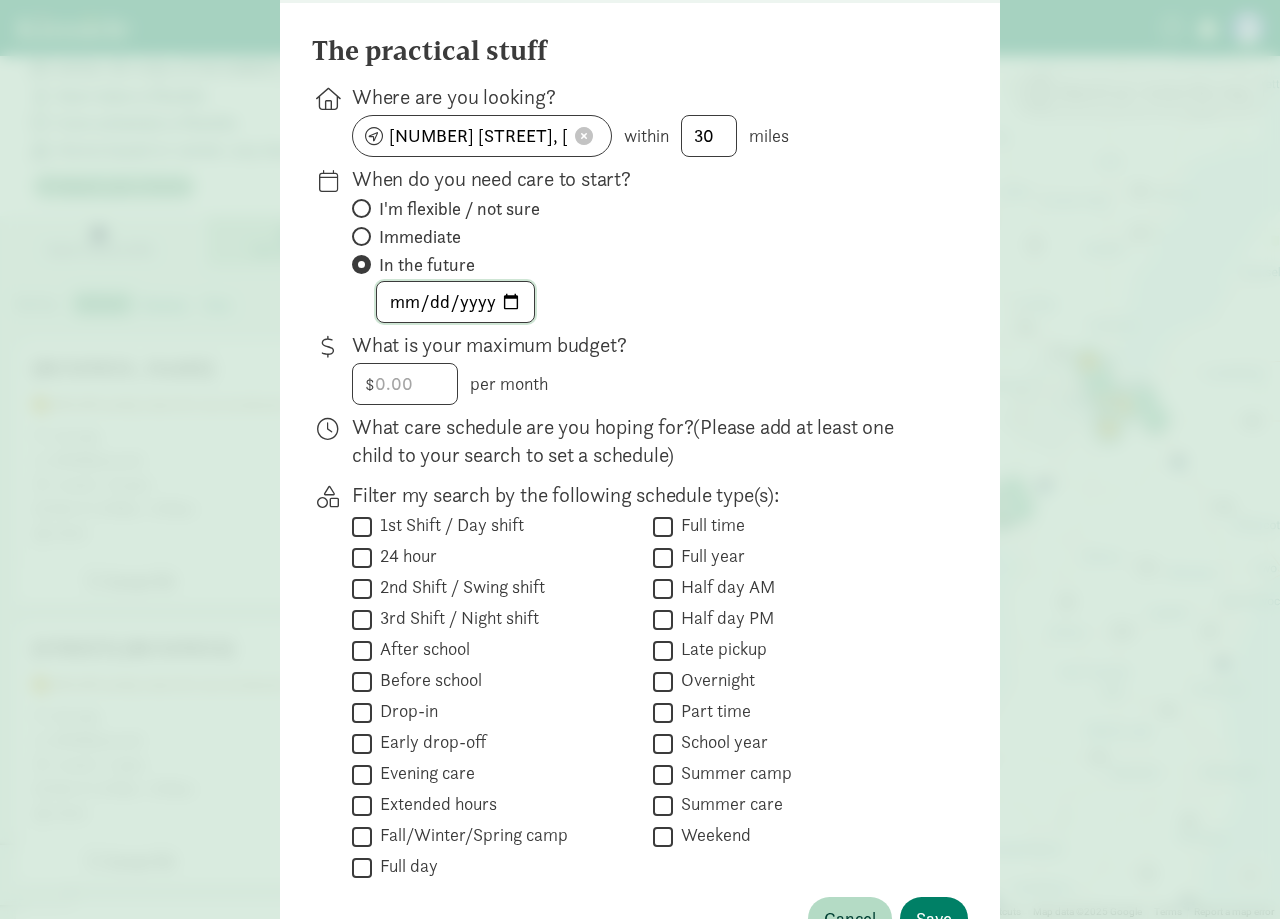 click 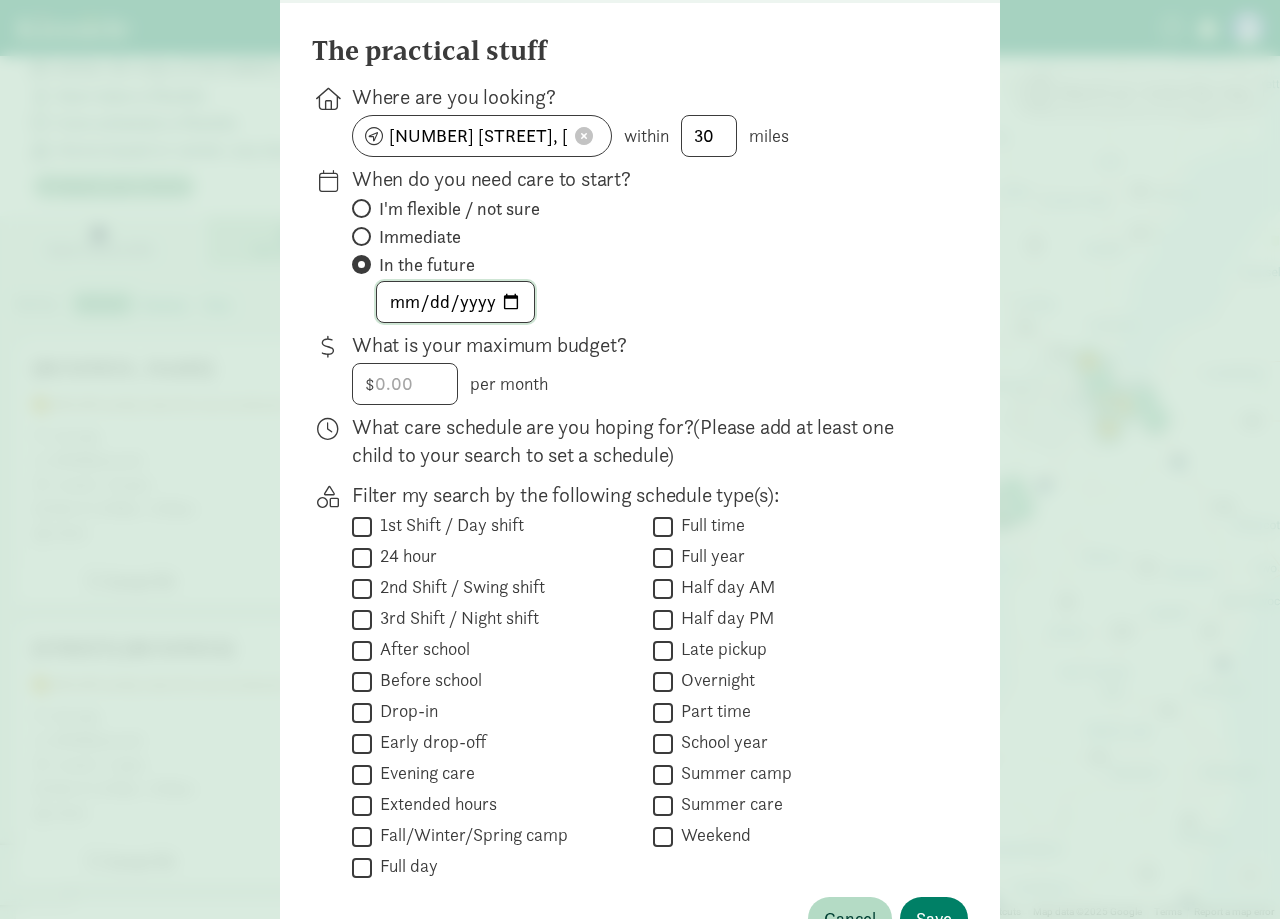 type on "[DATE]" 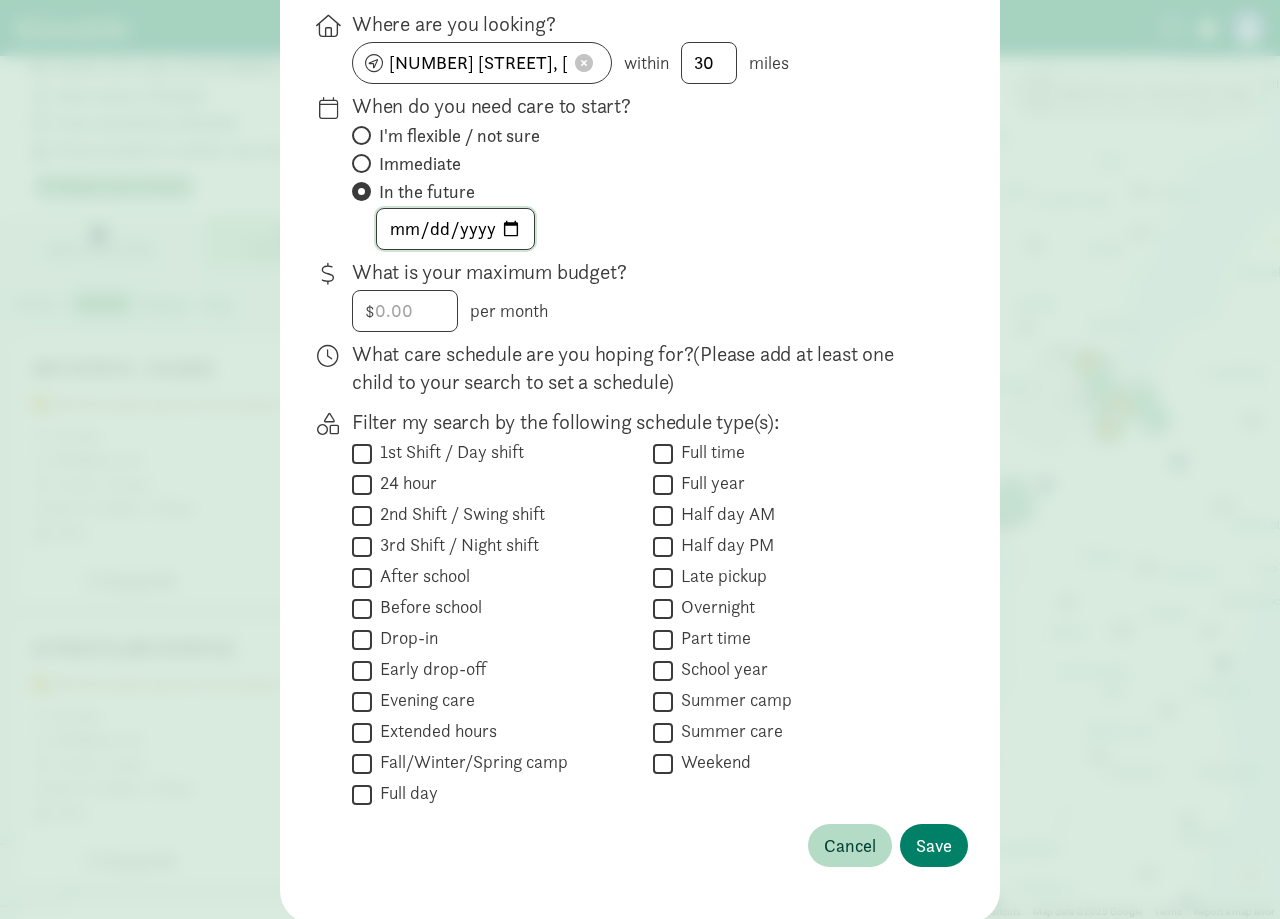 scroll, scrollTop: 328, scrollLeft: 0, axis: vertical 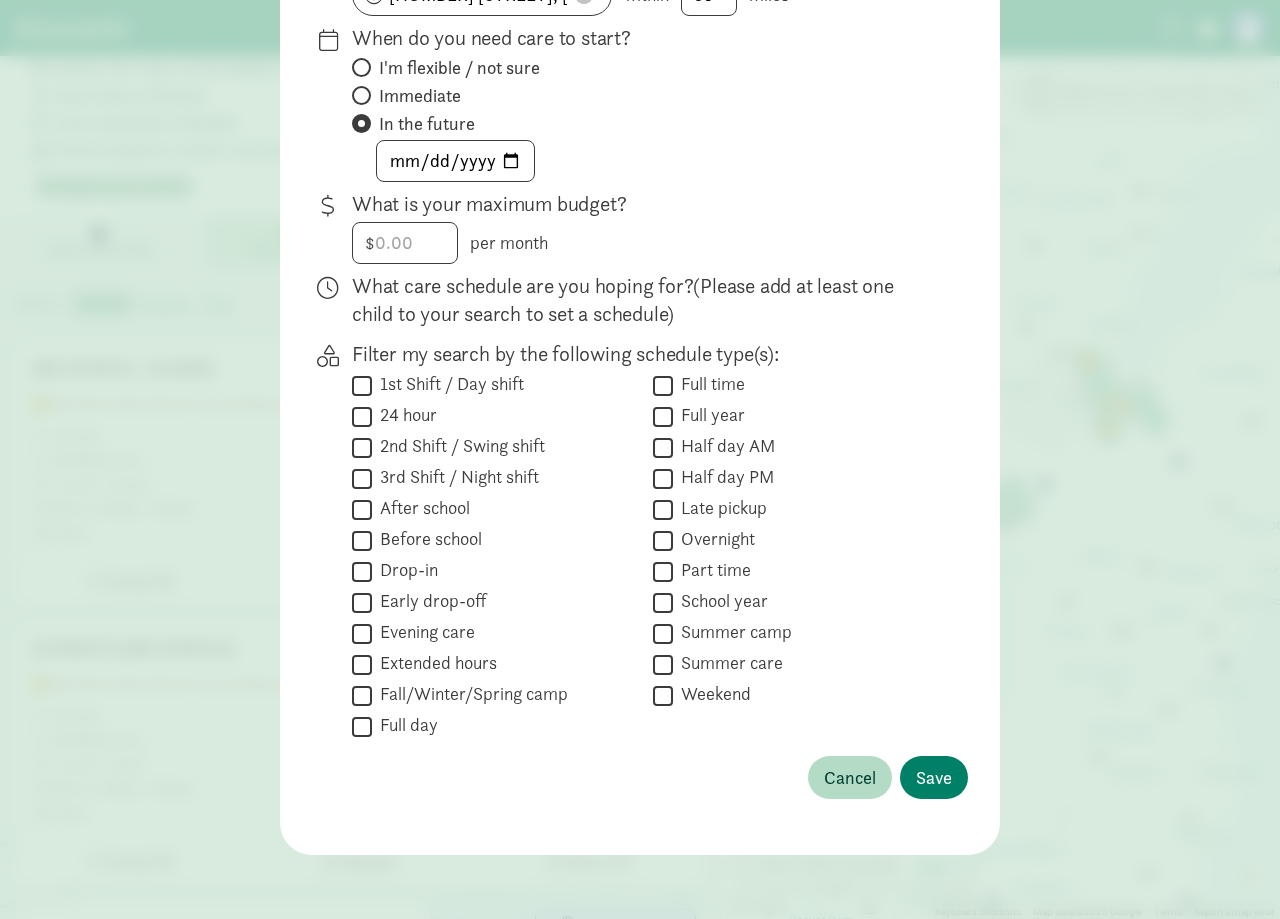 click on "1st Shift / Day shift" at bounding box center (362, 385) 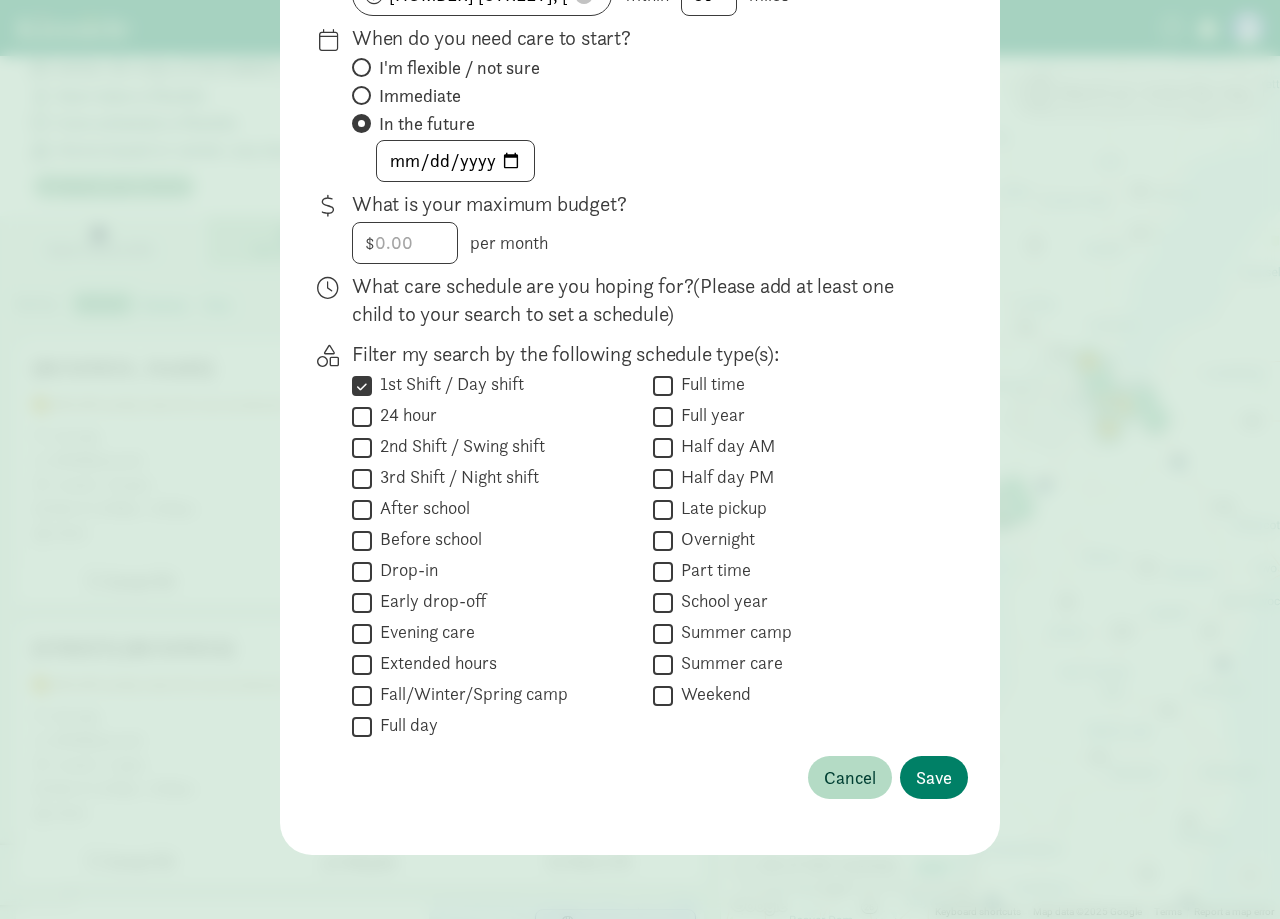 click on "Full day" at bounding box center [405, 725] 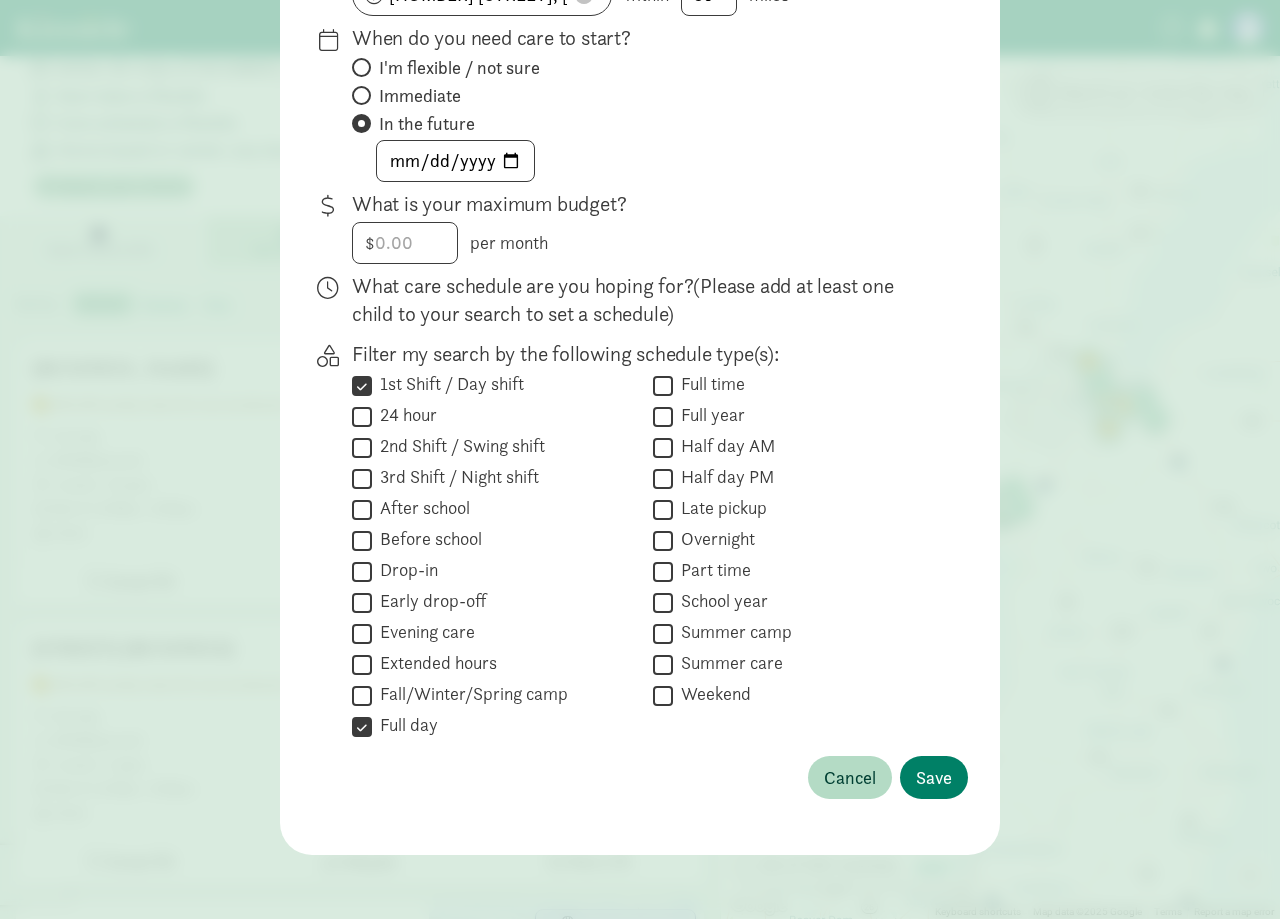 click on "Full time" at bounding box center (709, 384) 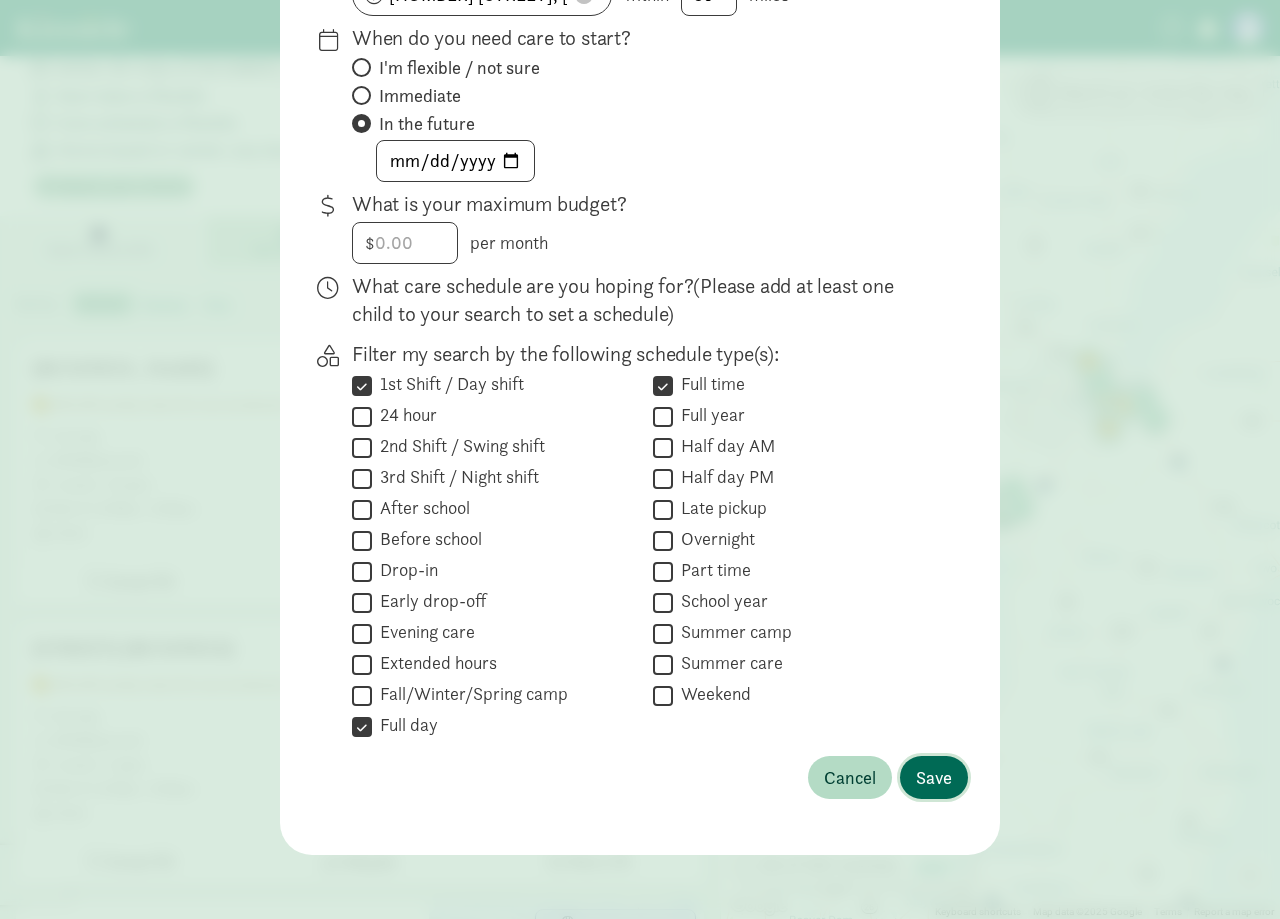 click on "Save" at bounding box center (934, 777) 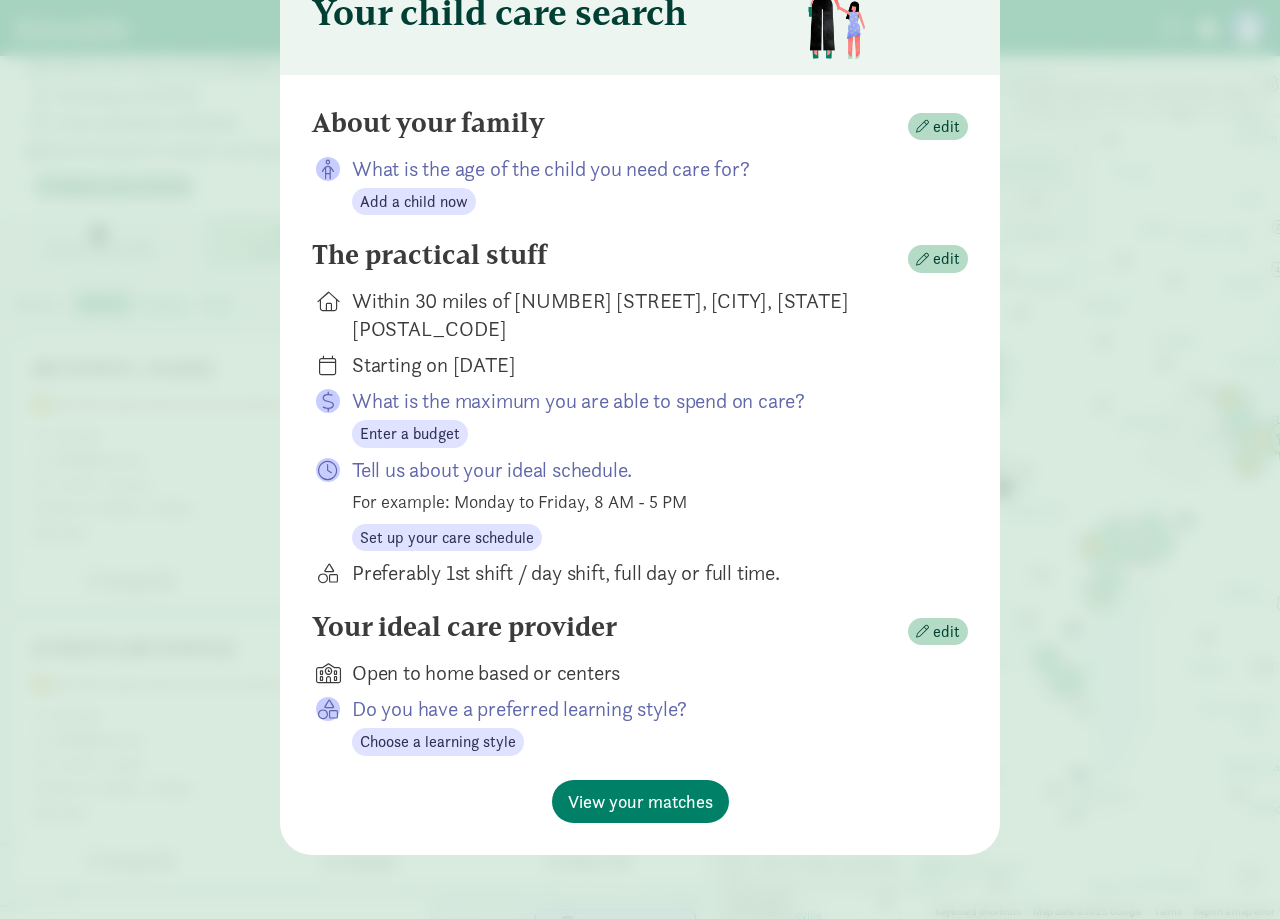 scroll, scrollTop: 87, scrollLeft: 0, axis: vertical 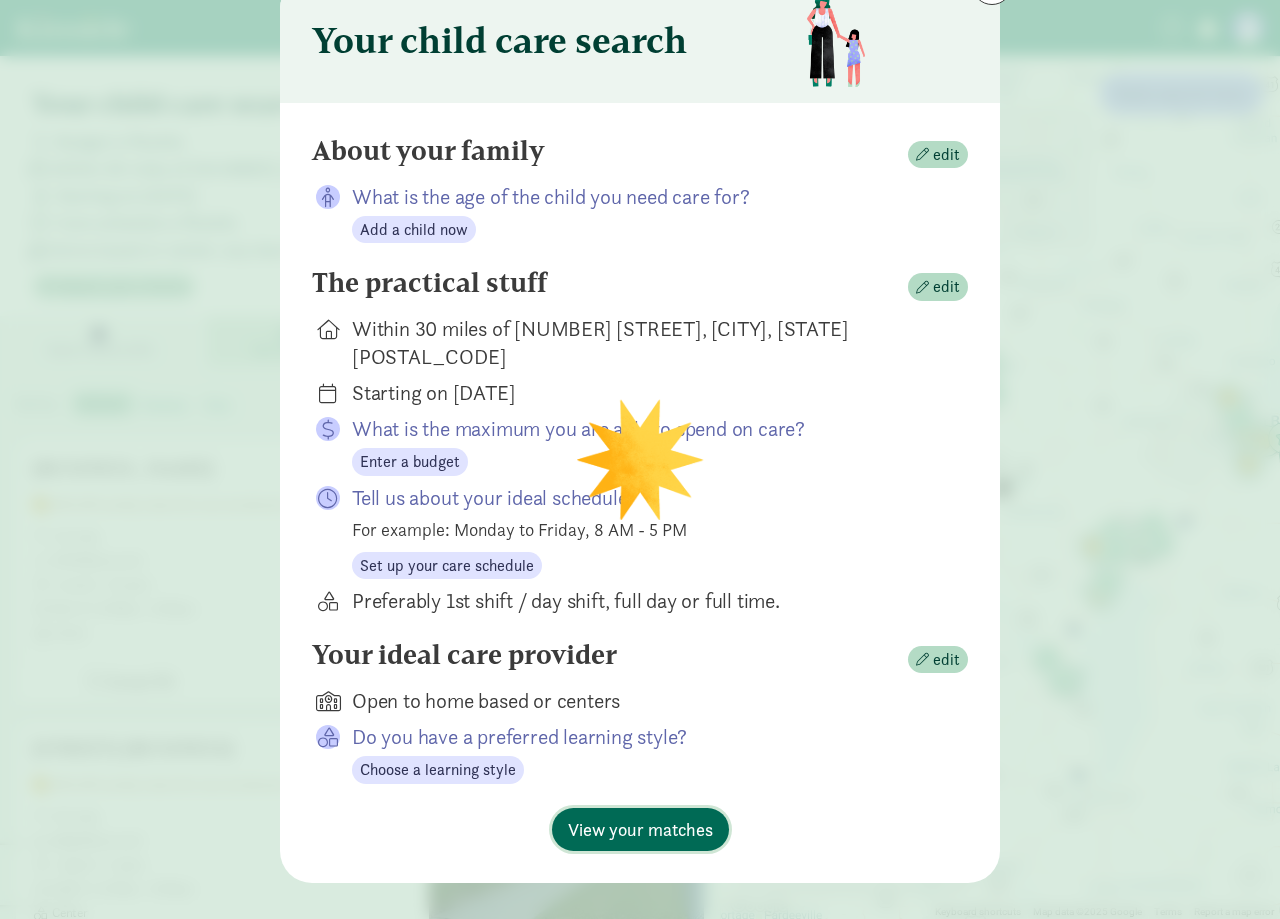 click on "View your matches" at bounding box center (640, 829) 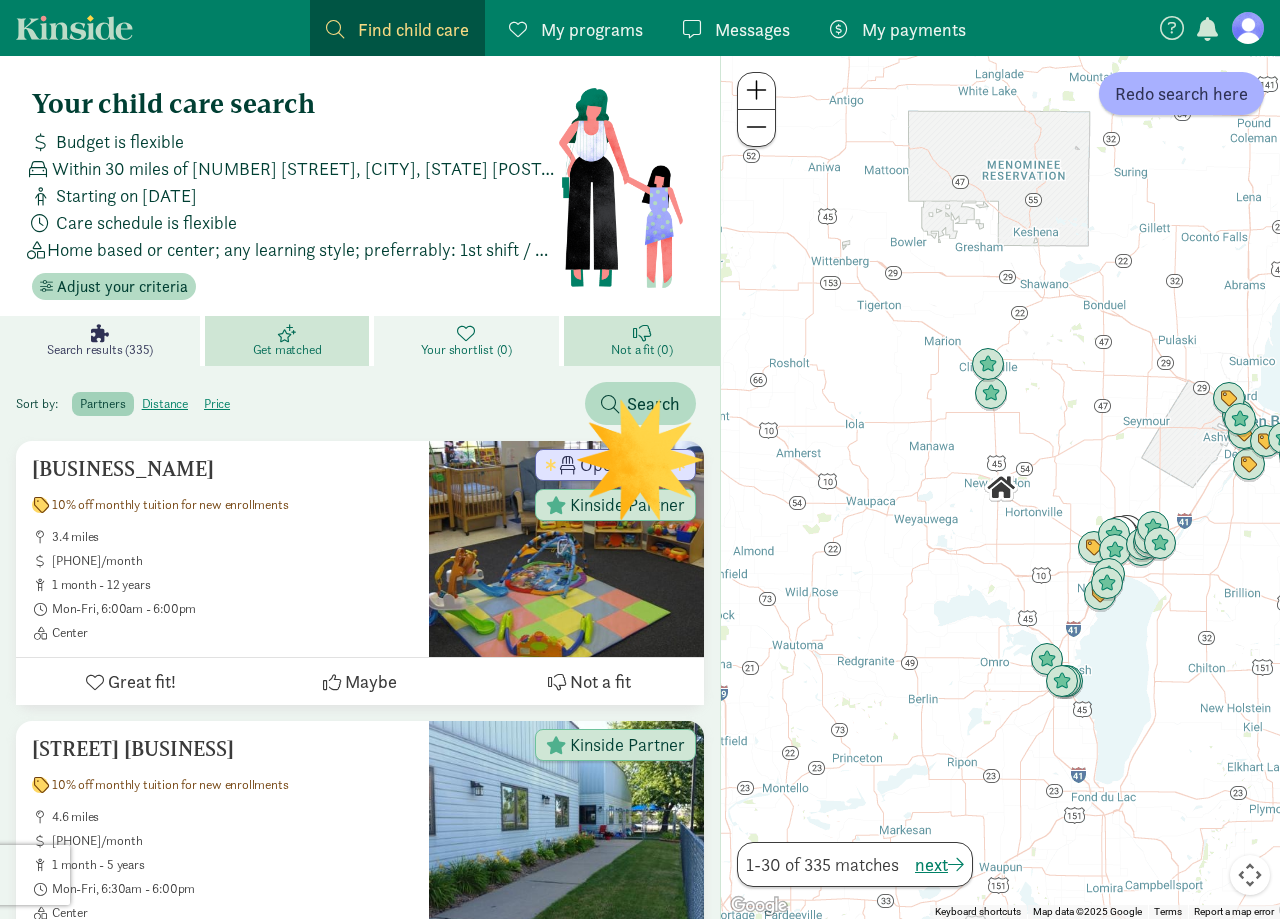 click on "Your shortlist (0)" at bounding box center (466, 350) 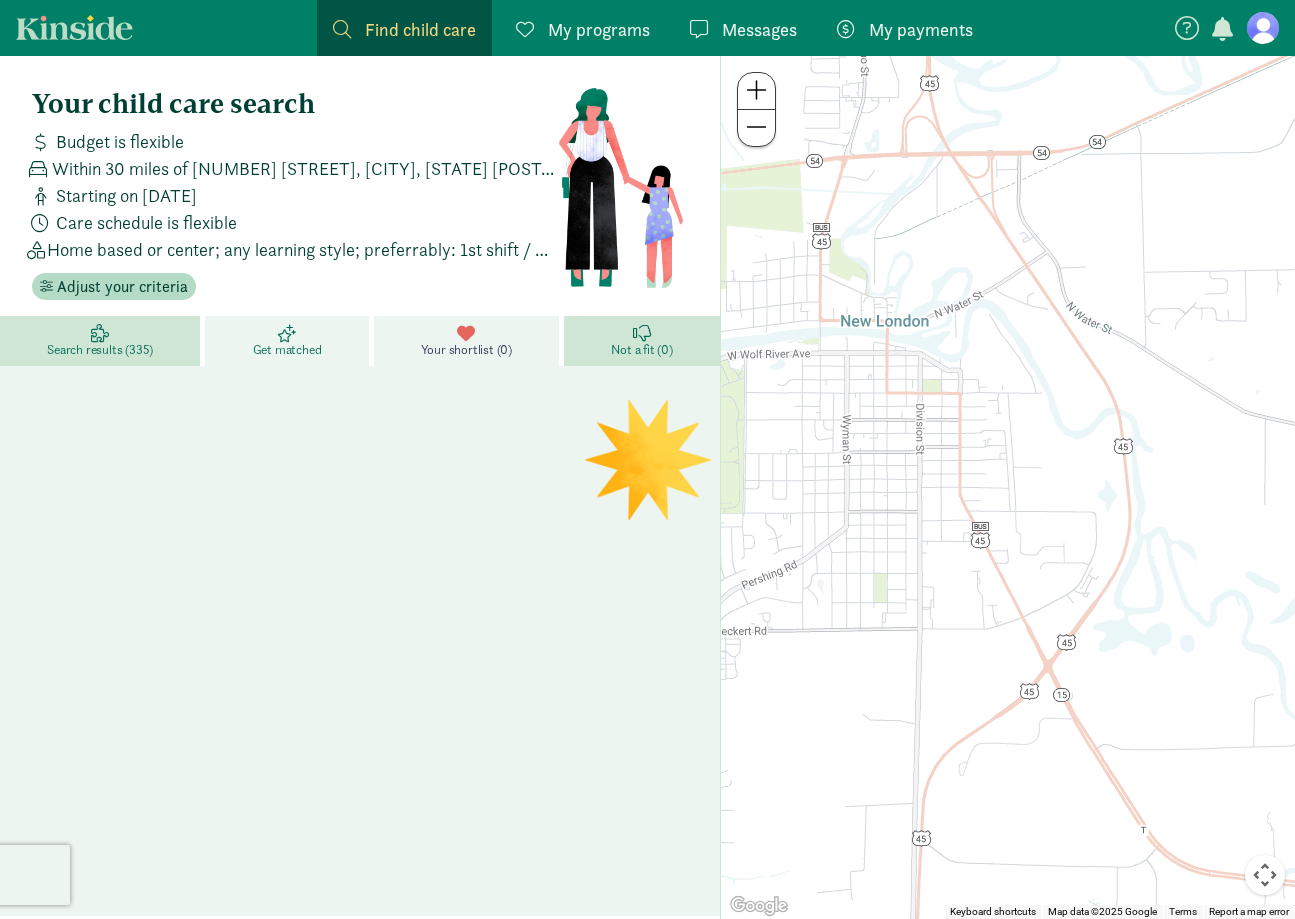 click on "Get matched" at bounding box center (287, 350) 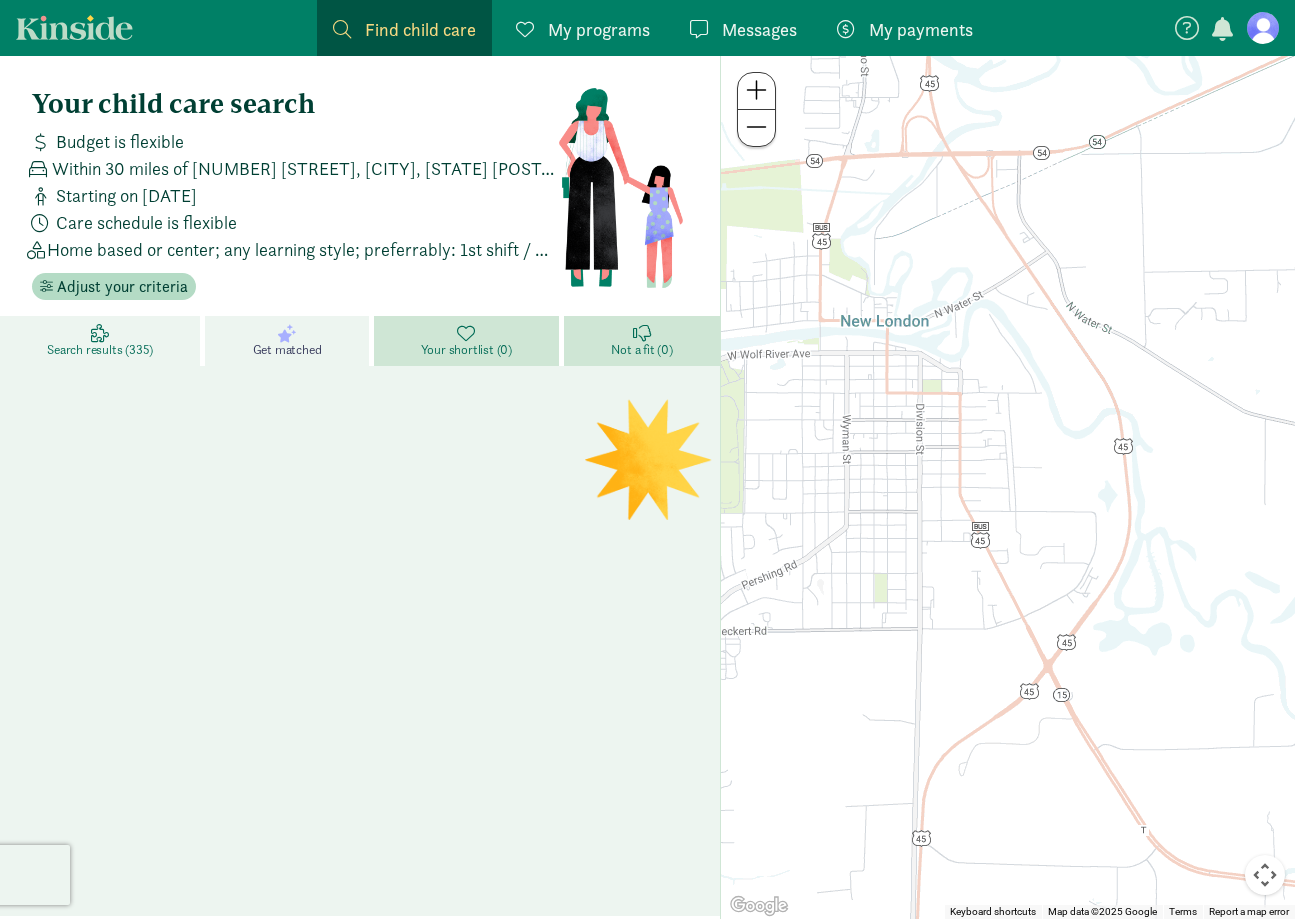 click on "Search results (335)" at bounding box center [102, 341] 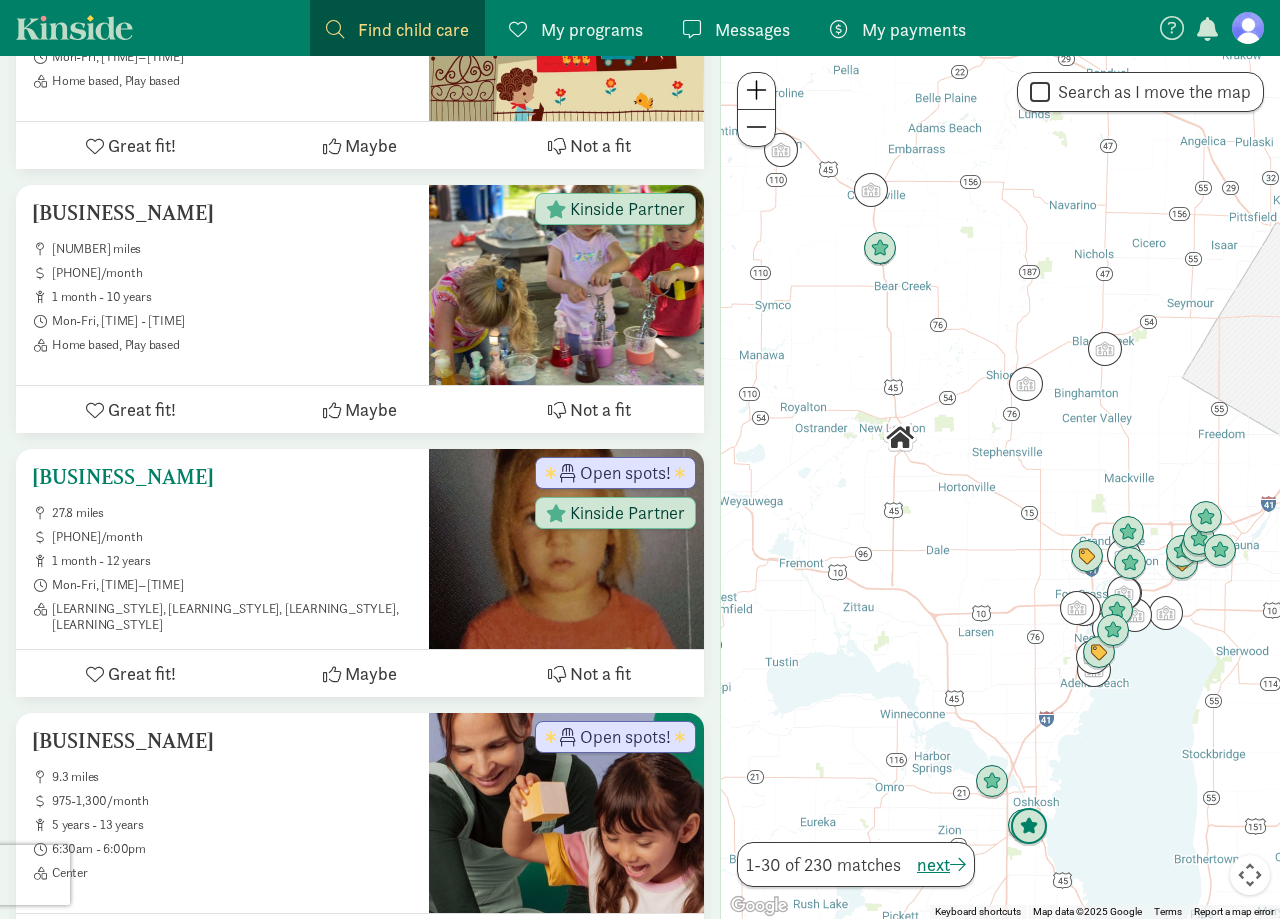 scroll, scrollTop: 4100, scrollLeft: 0, axis: vertical 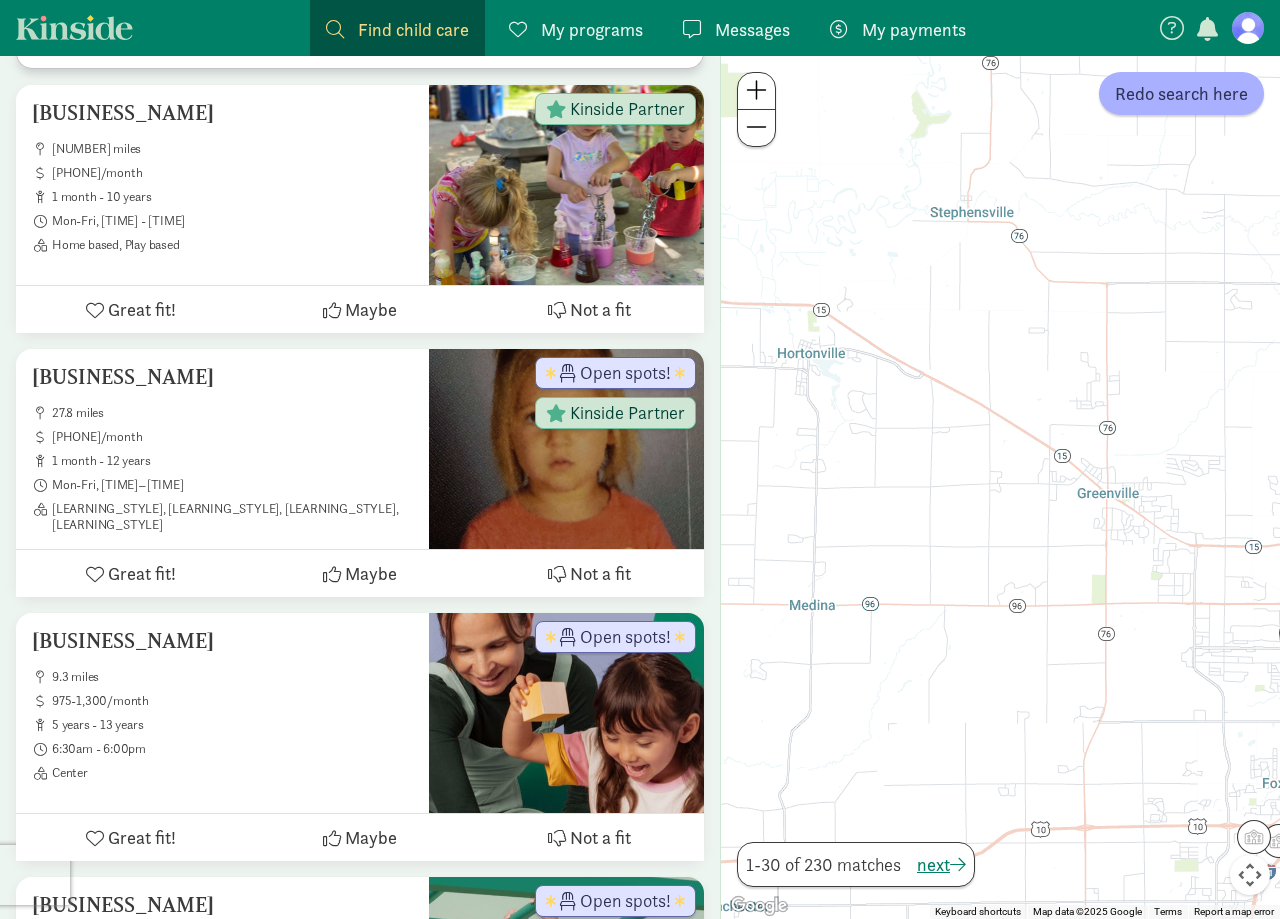 drag, startPoint x: 1128, startPoint y: 585, endPoint x: 914, endPoint y: 542, distance: 218.27734 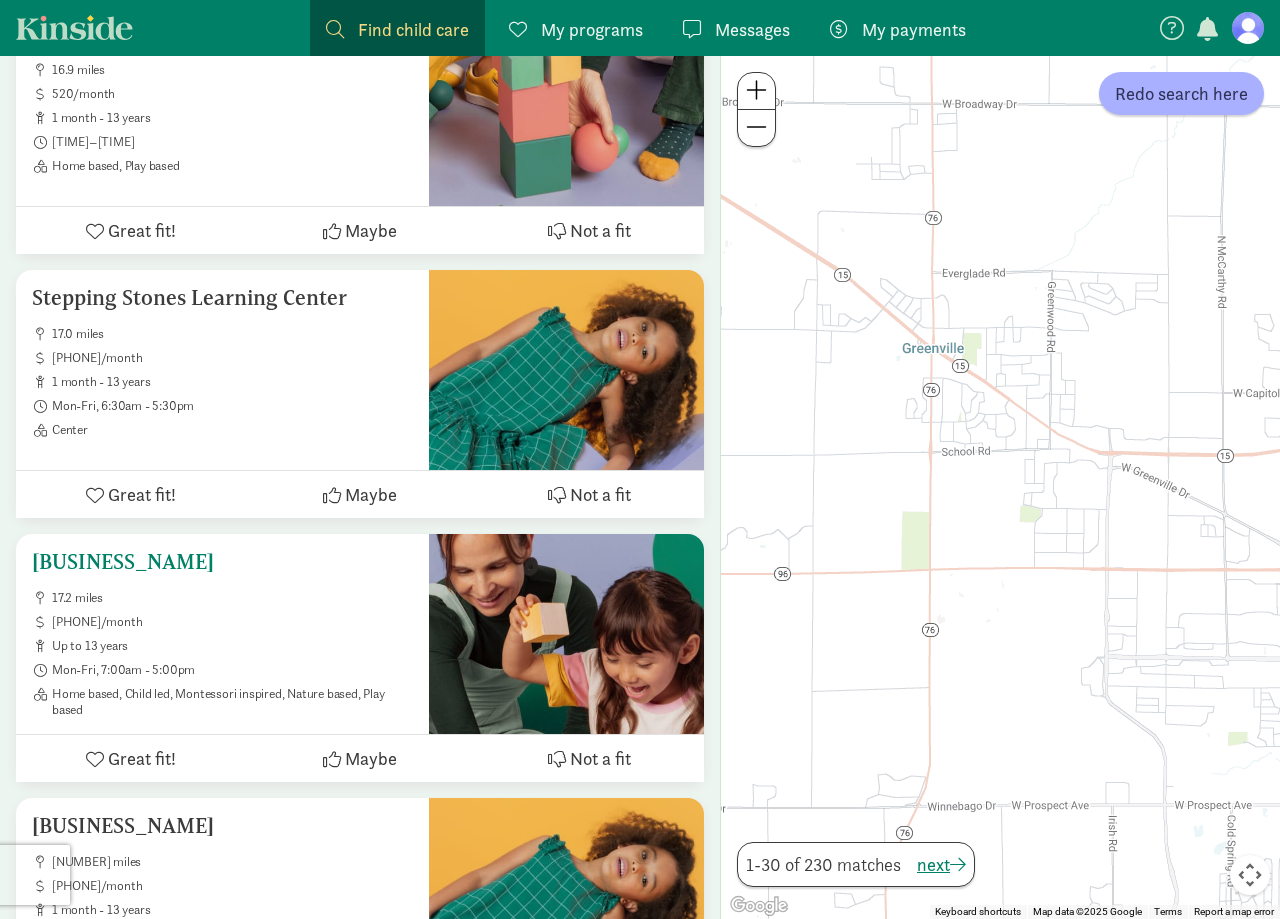 scroll, scrollTop: 5500, scrollLeft: 0, axis: vertical 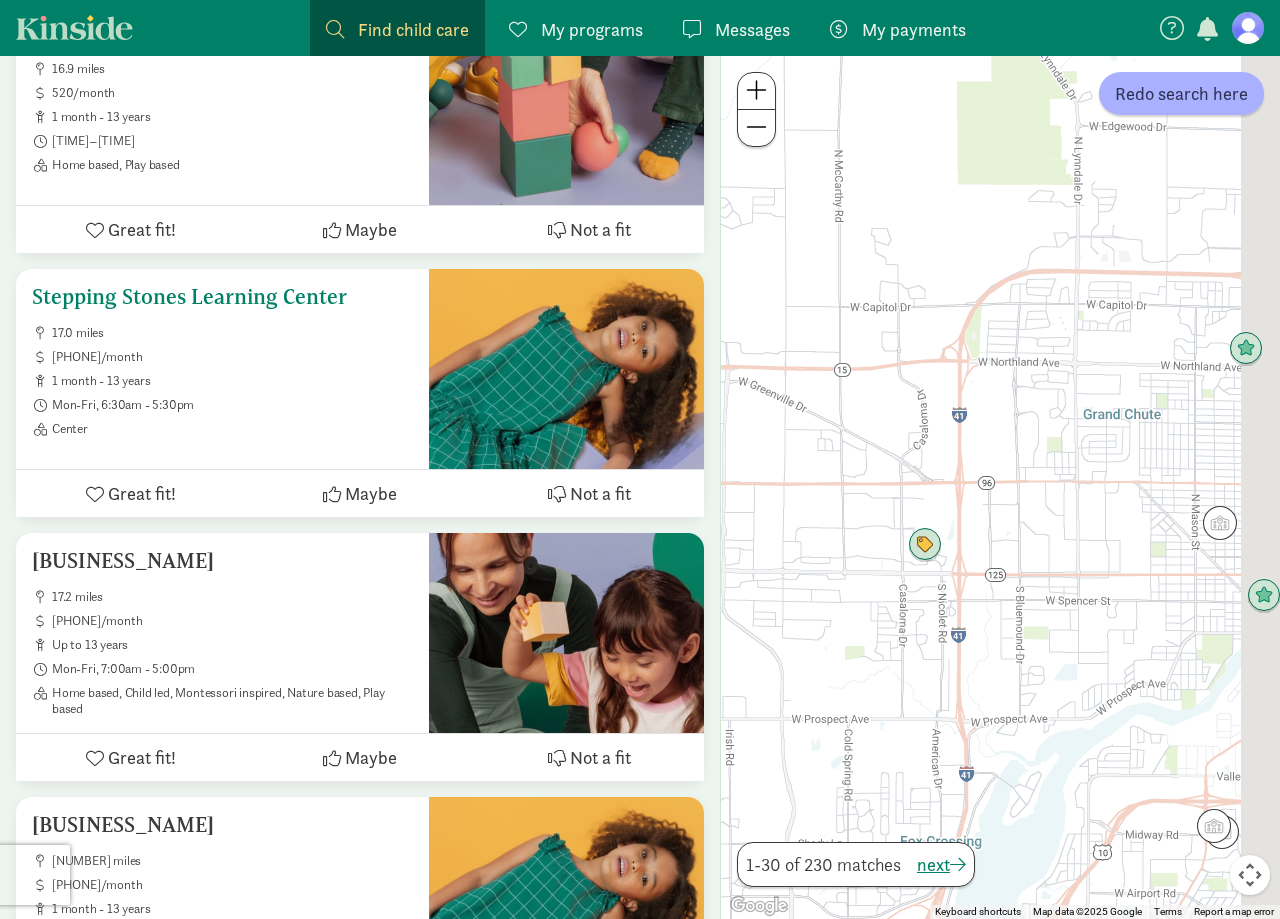 drag, startPoint x: 1109, startPoint y: 600, endPoint x: 668, endPoint y: 494, distance: 453.56036 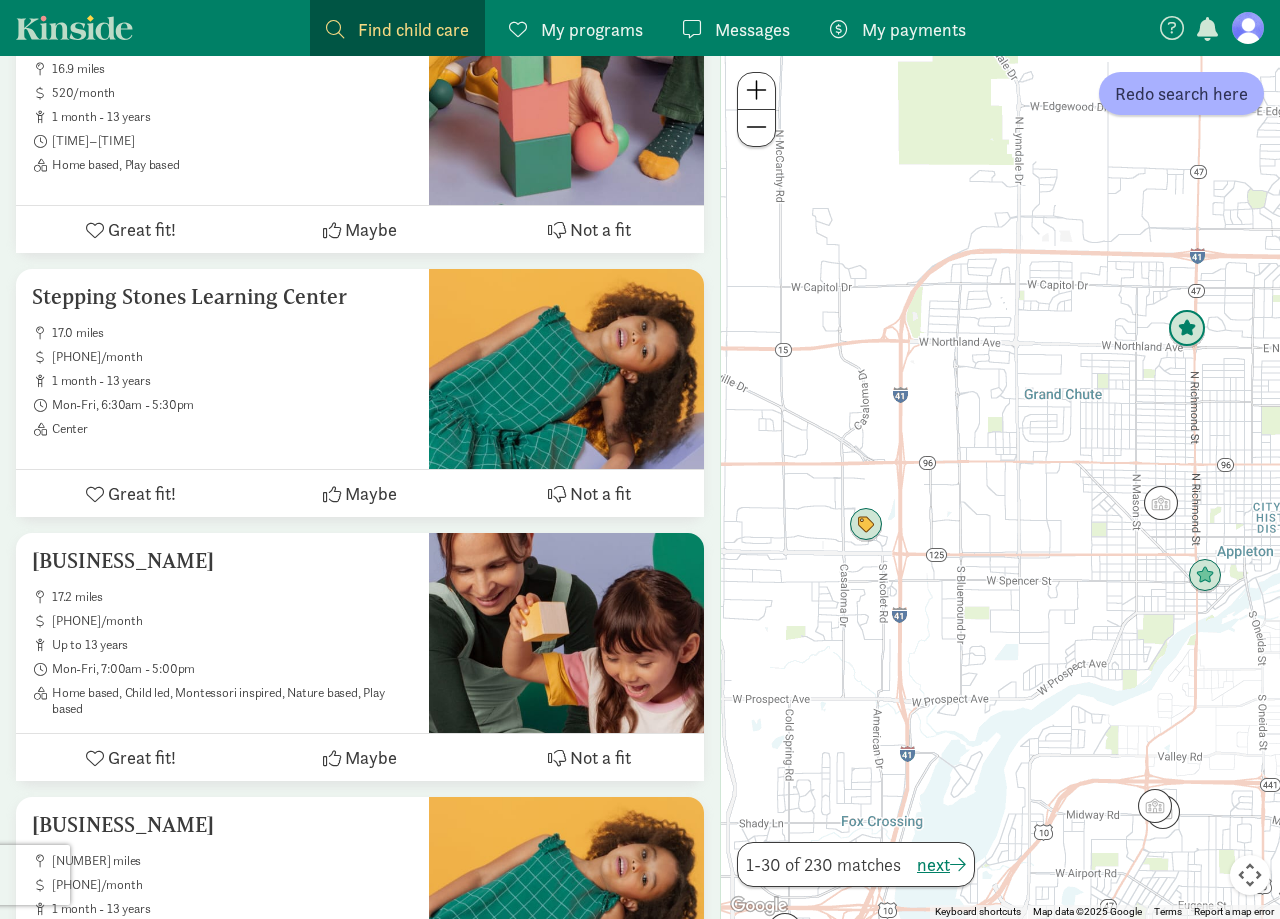 click at bounding box center (1187, 329) 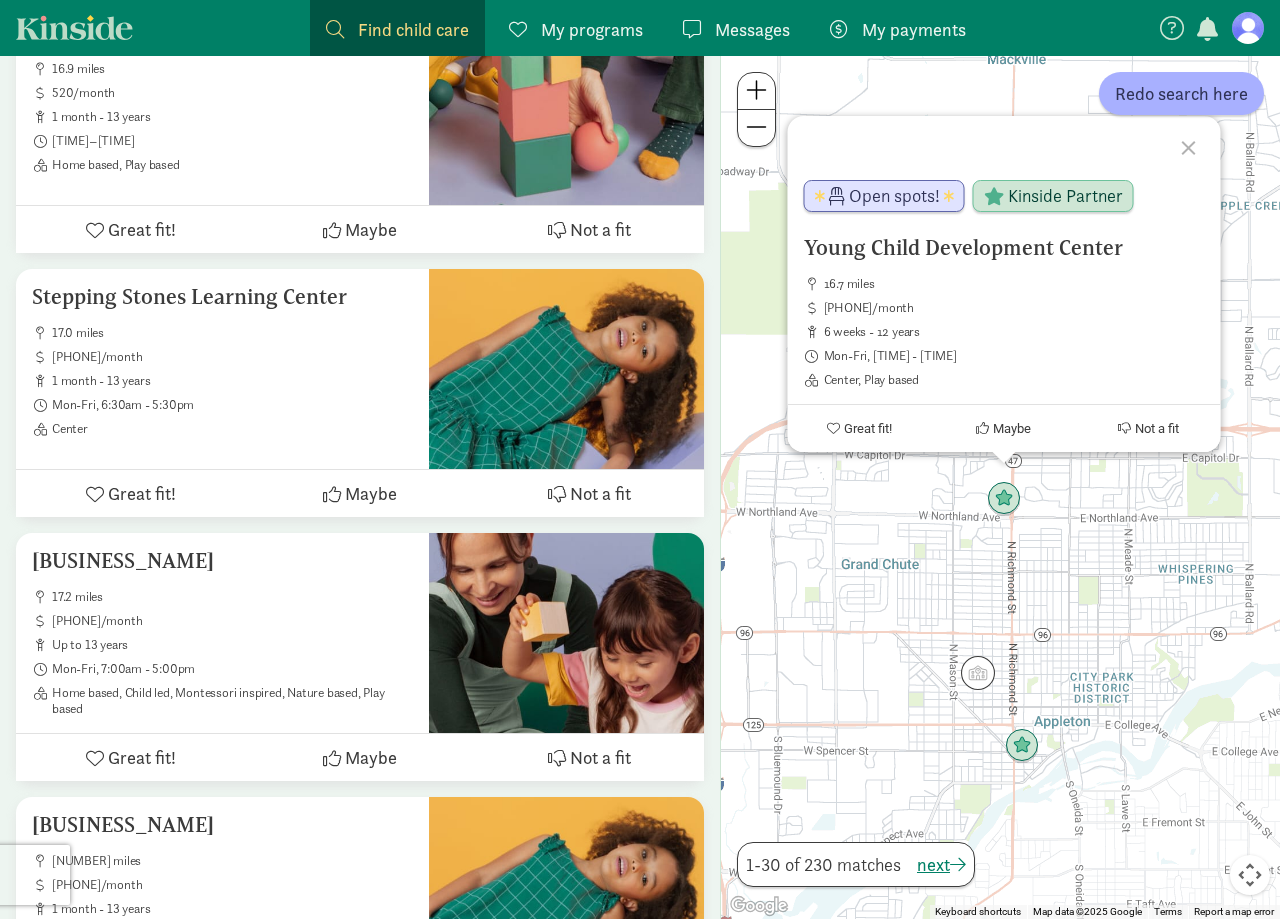 click at bounding box center [1248, 28] 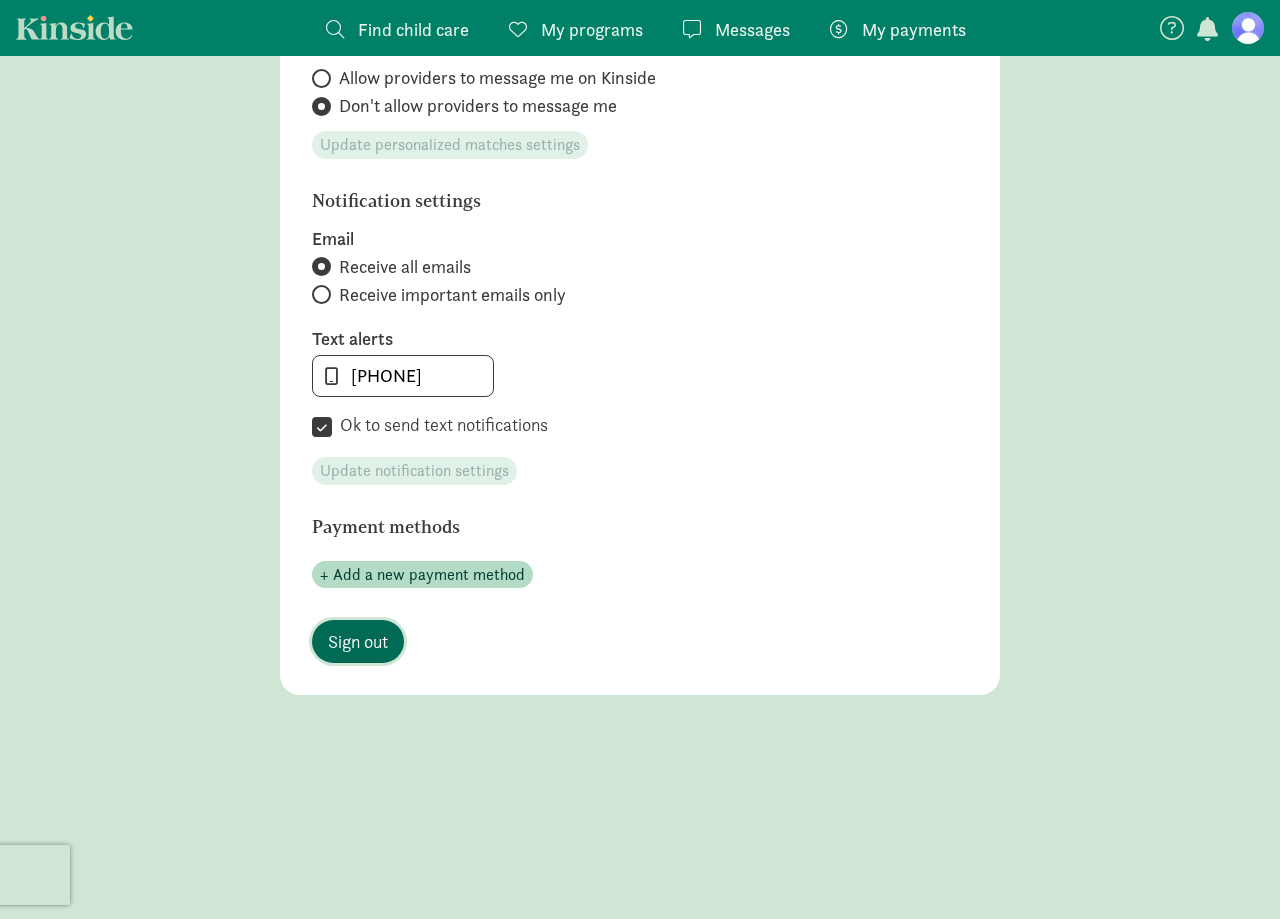 click on "Sign out" at bounding box center (358, 641) 